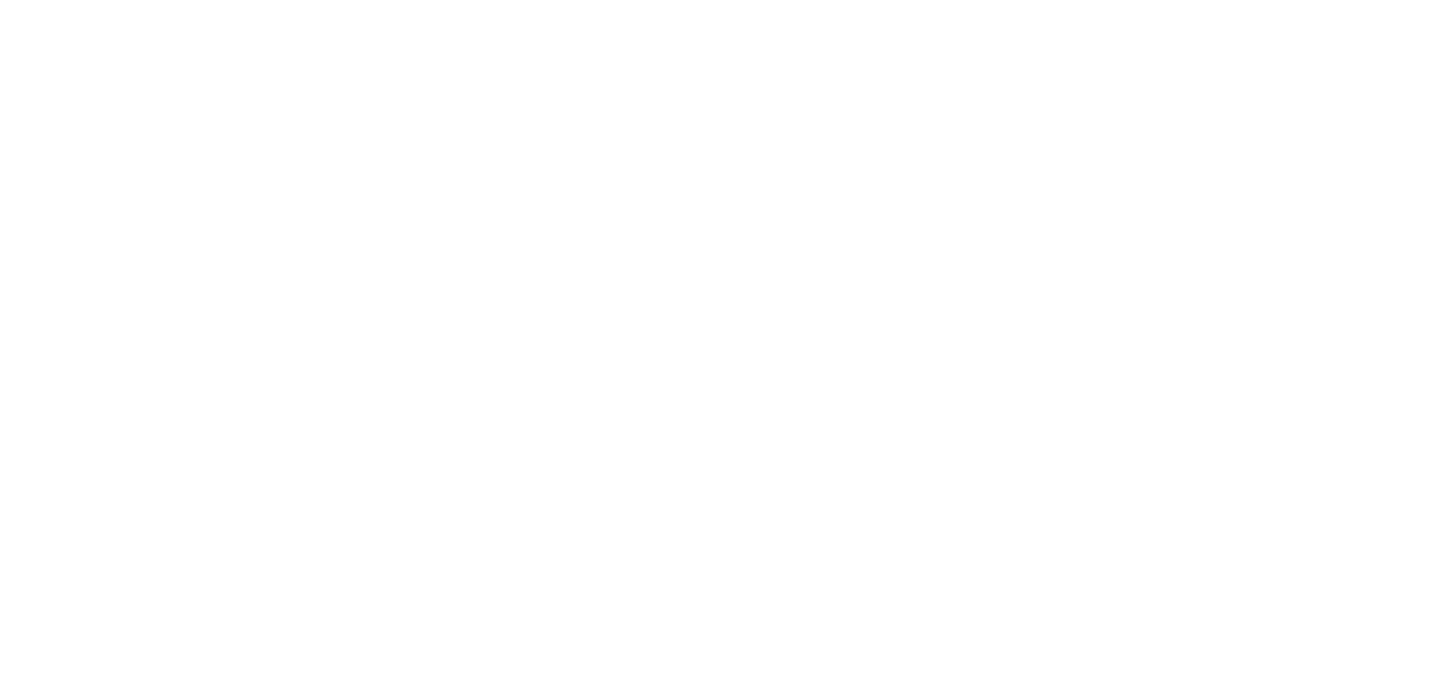 scroll, scrollTop: 0, scrollLeft: 0, axis: both 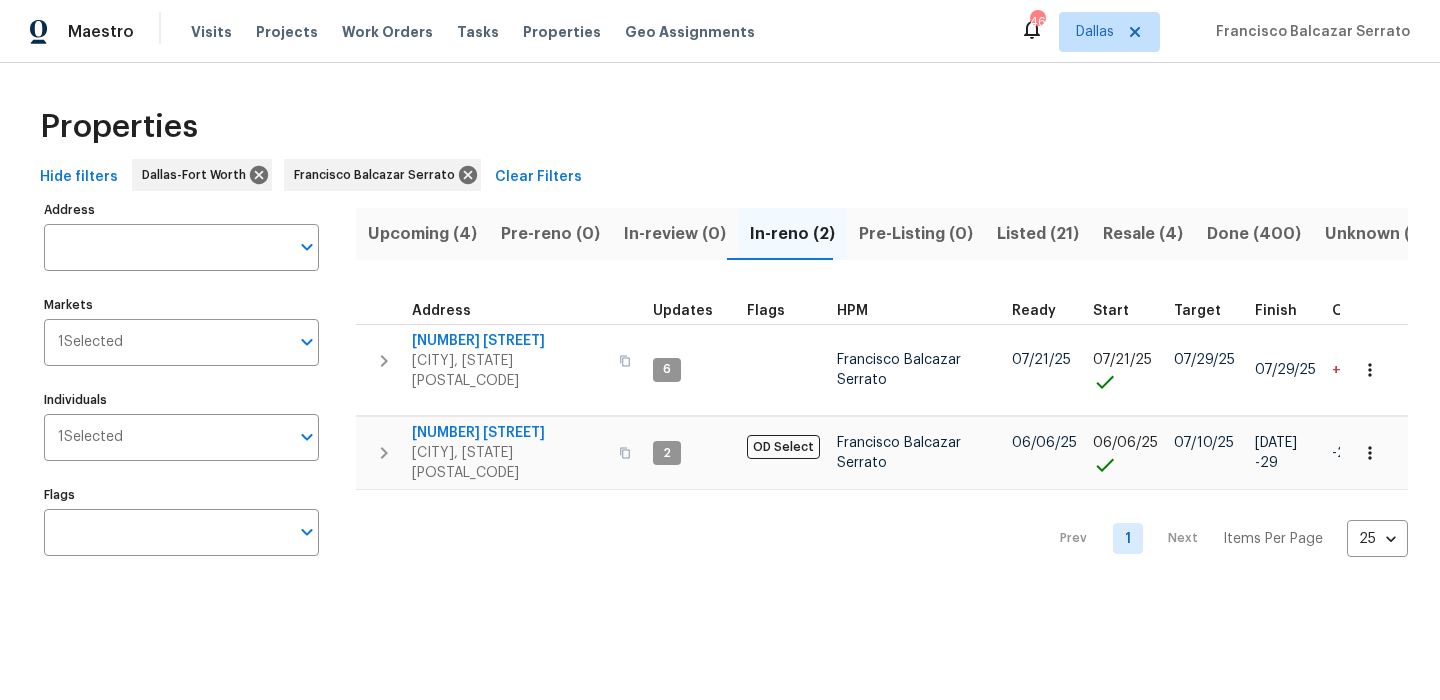 click on "Resale (4)" at bounding box center [1143, 234] 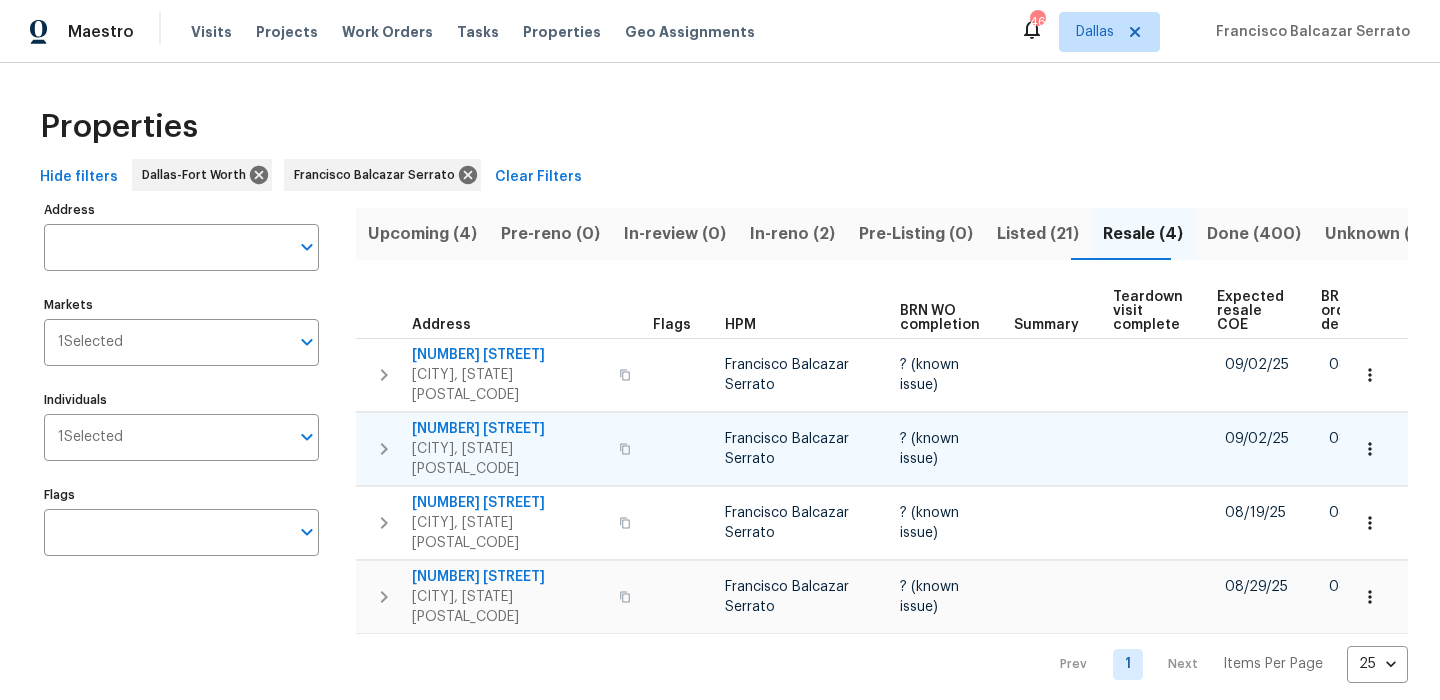 click on "2224 Bluff Ct" at bounding box center [509, 429] 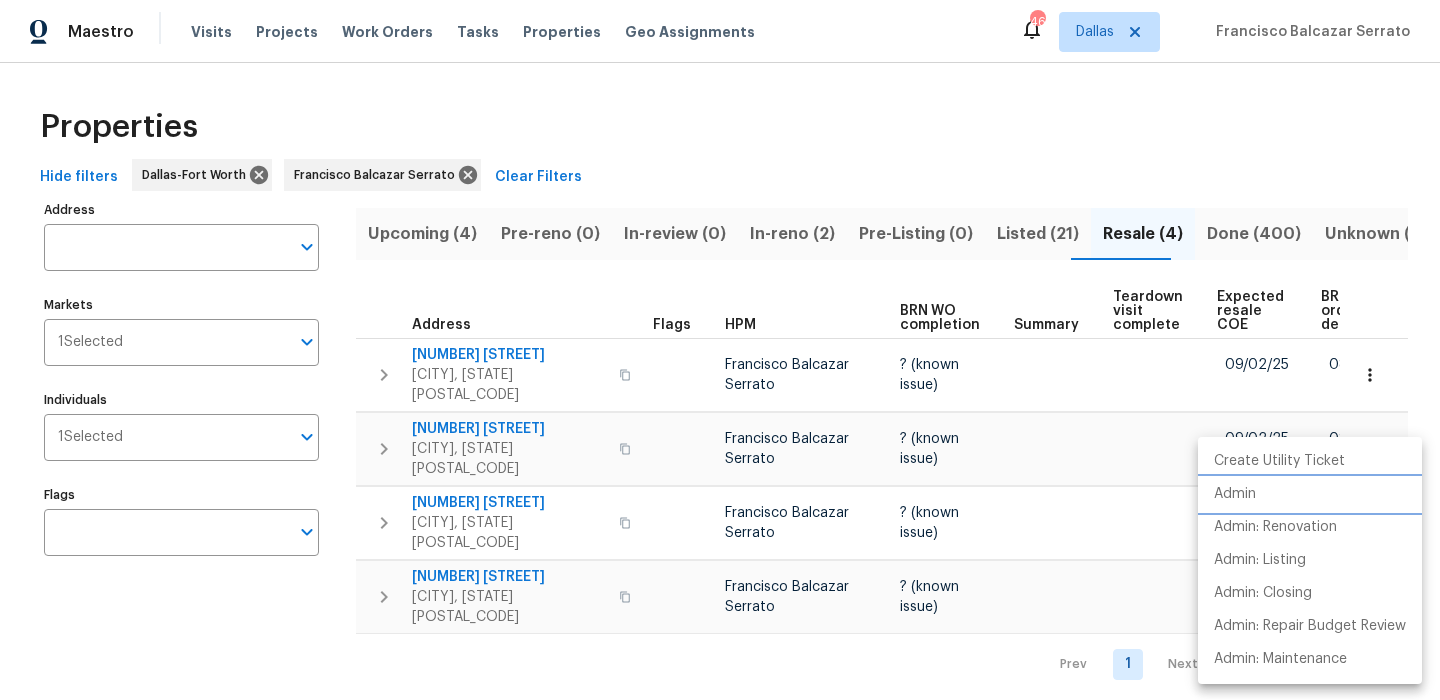 click on "Admin" at bounding box center [1310, 494] 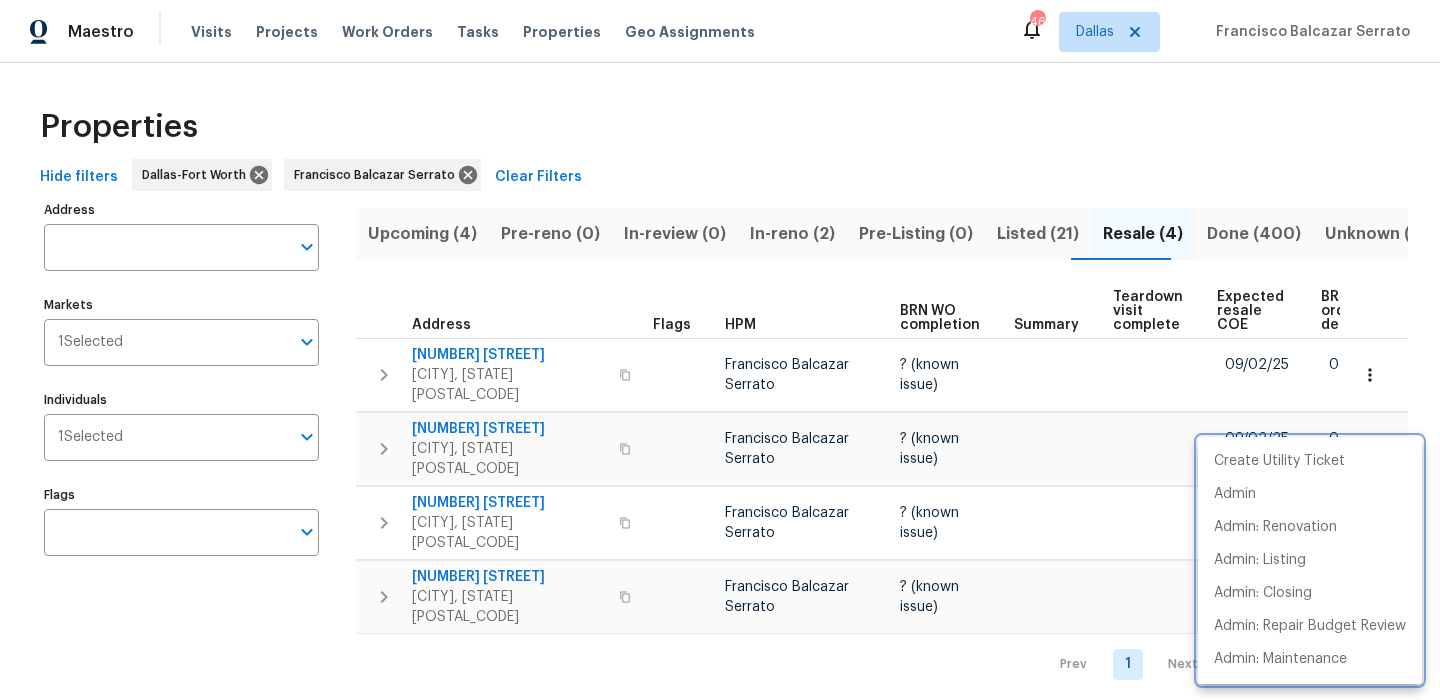 click at bounding box center (720, 350) 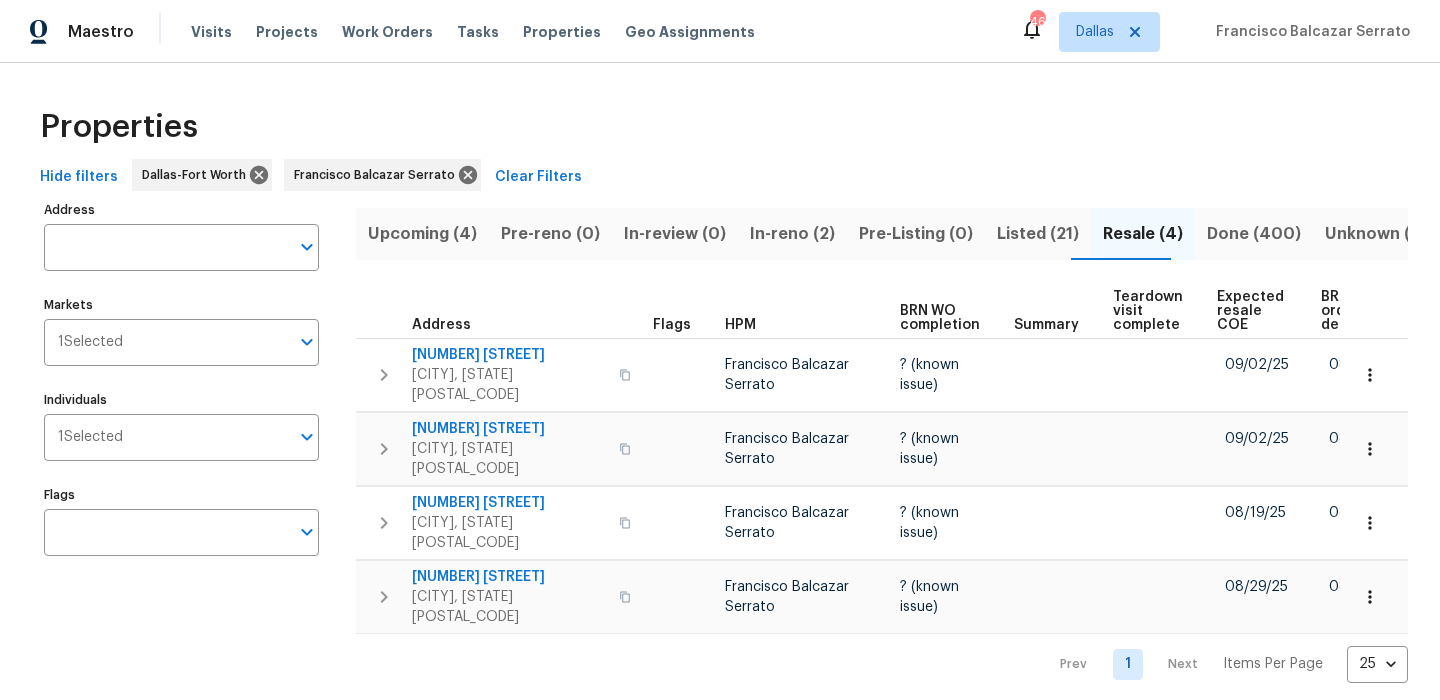 click on "Listed (21)" at bounding box center [1038, 234] 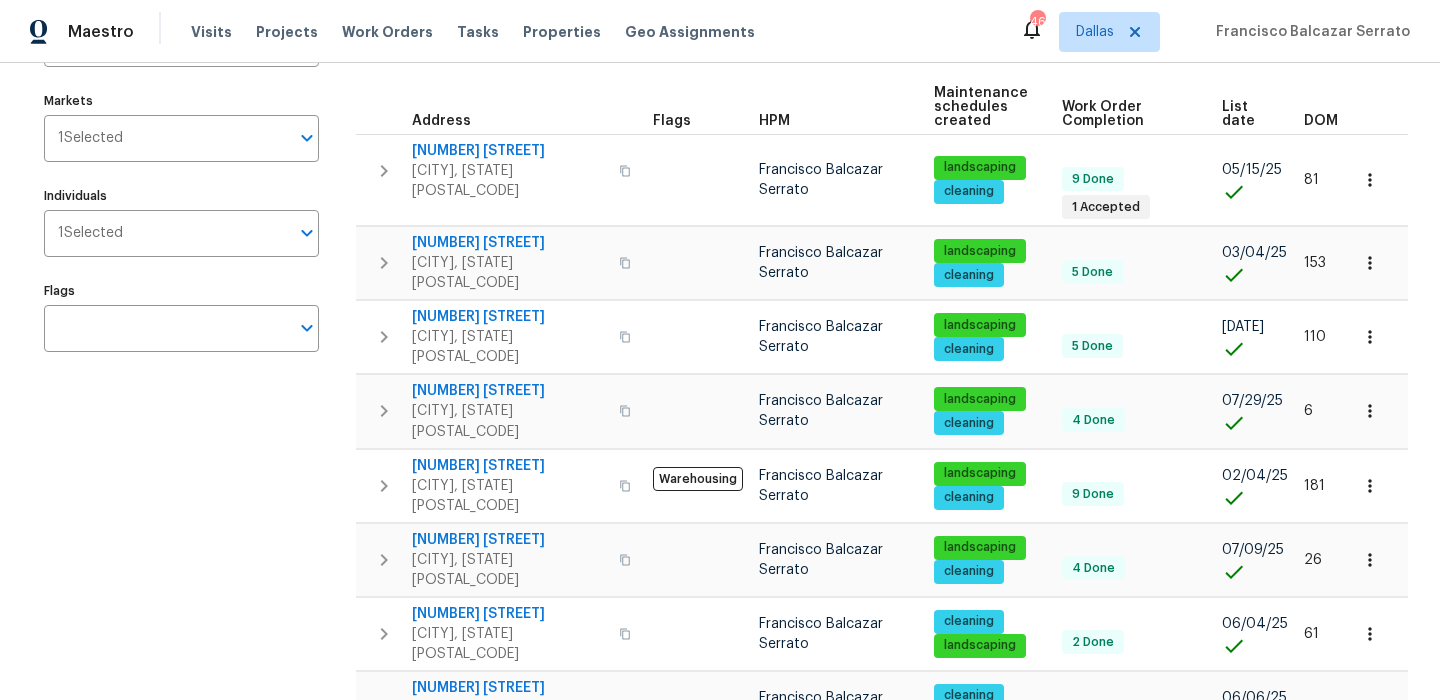 scroll, scrollTop: 0, scrollLeft: 0, axis: both 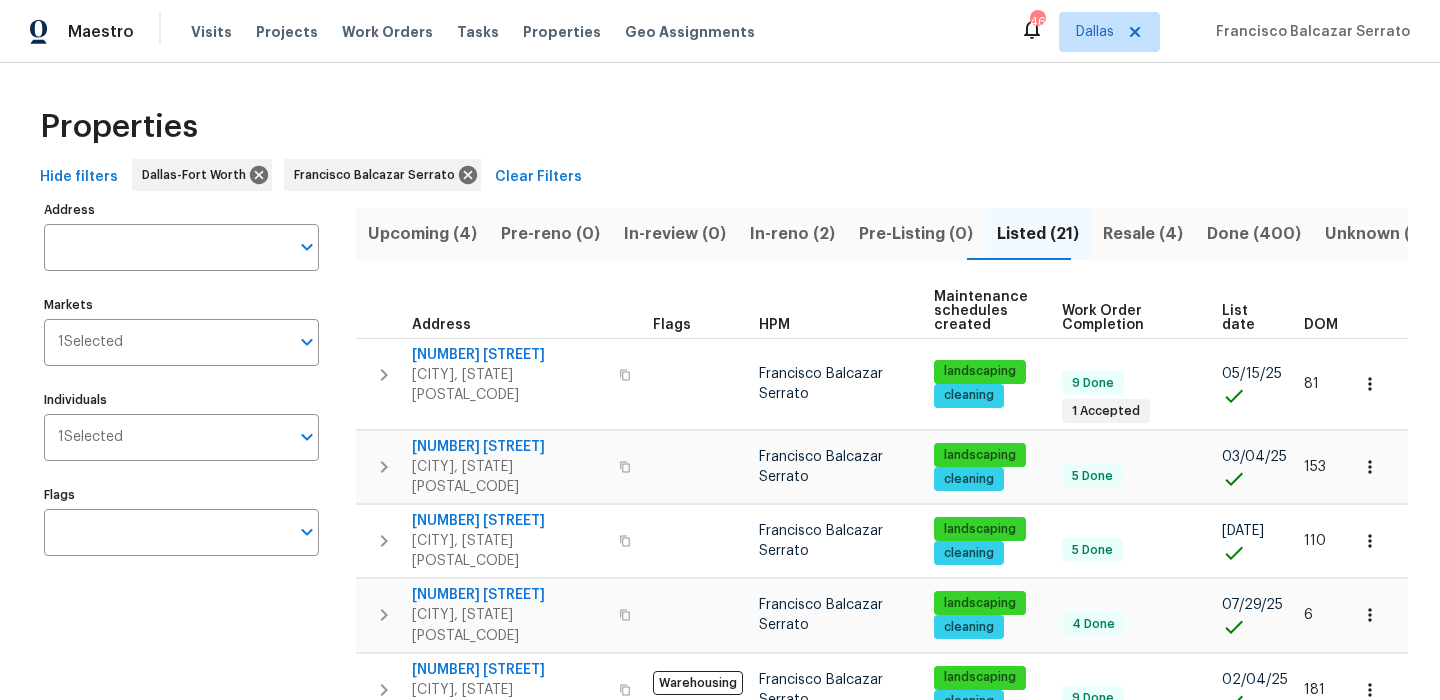 click on "In-reno (2)" at bounding box center [792, 234] 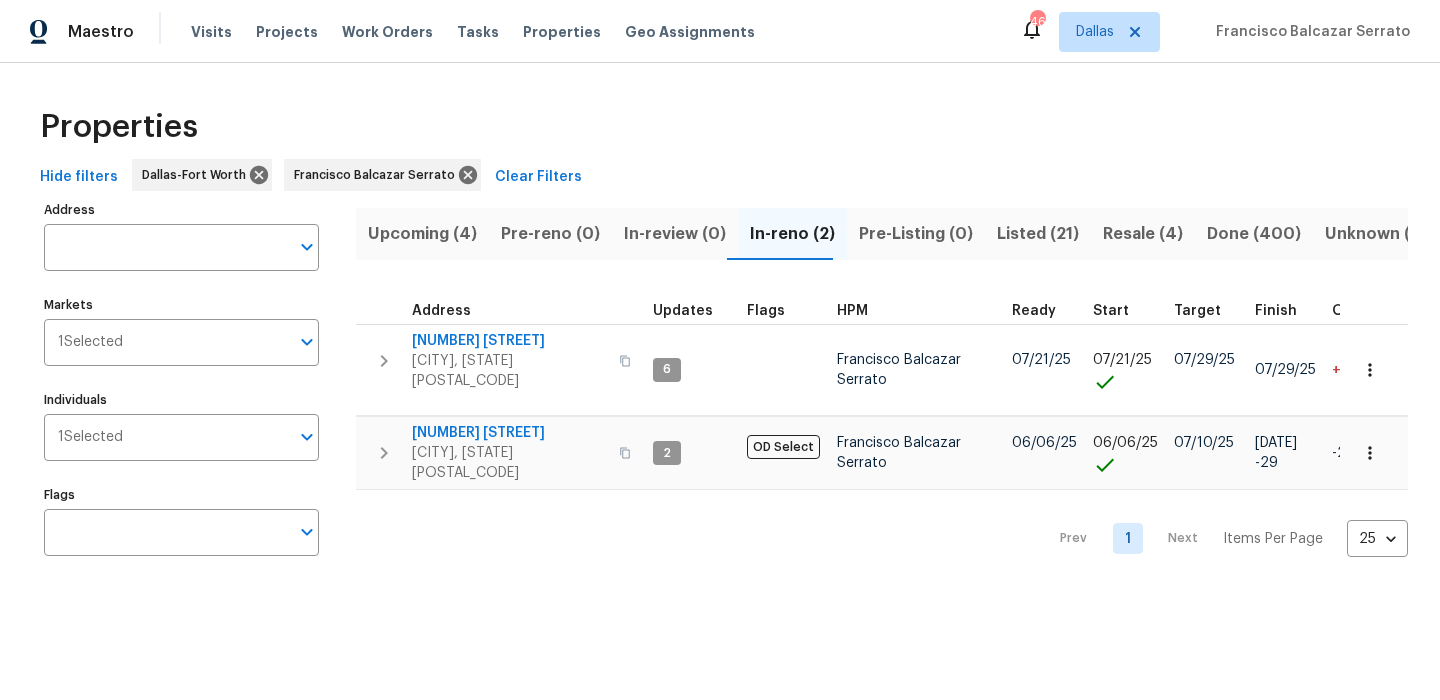 click on "Listed (21)" at bounding box center (1038, 234) 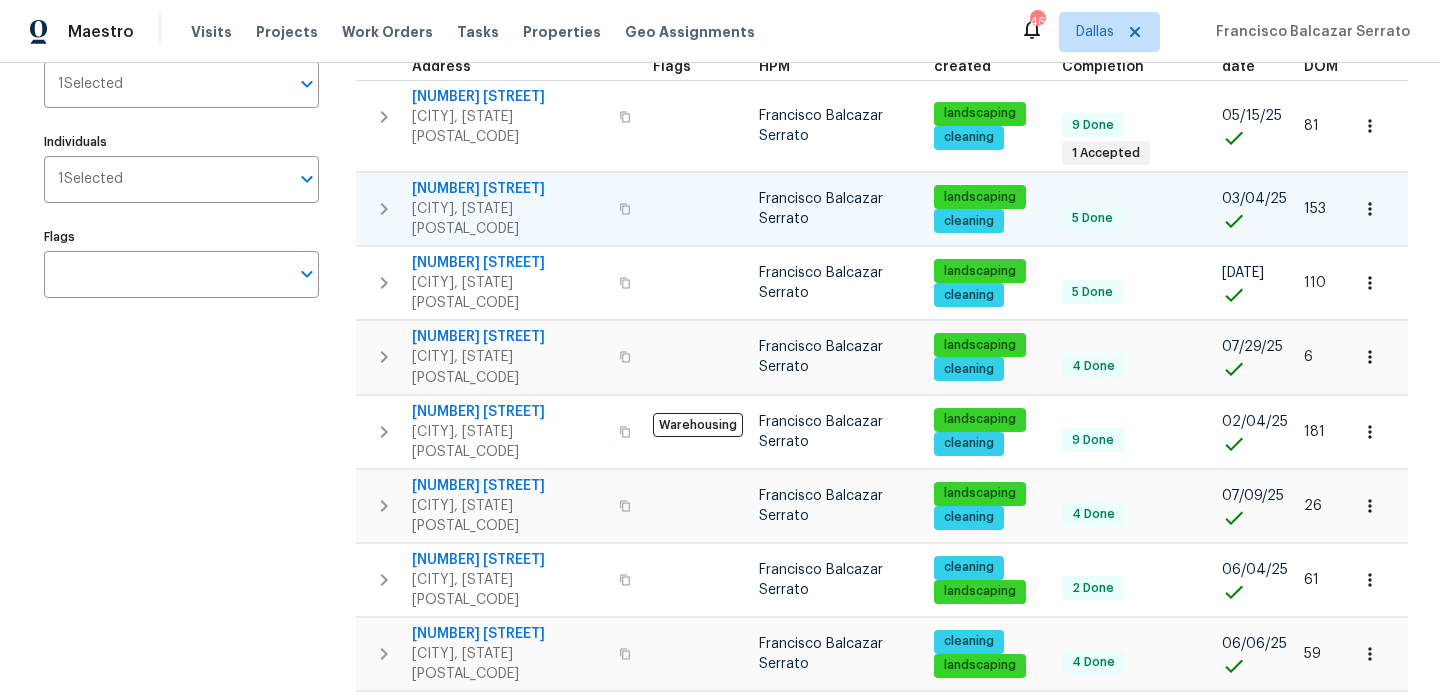 scroll, scrollTop: 260, scrollLeft: 0, axis: vertical 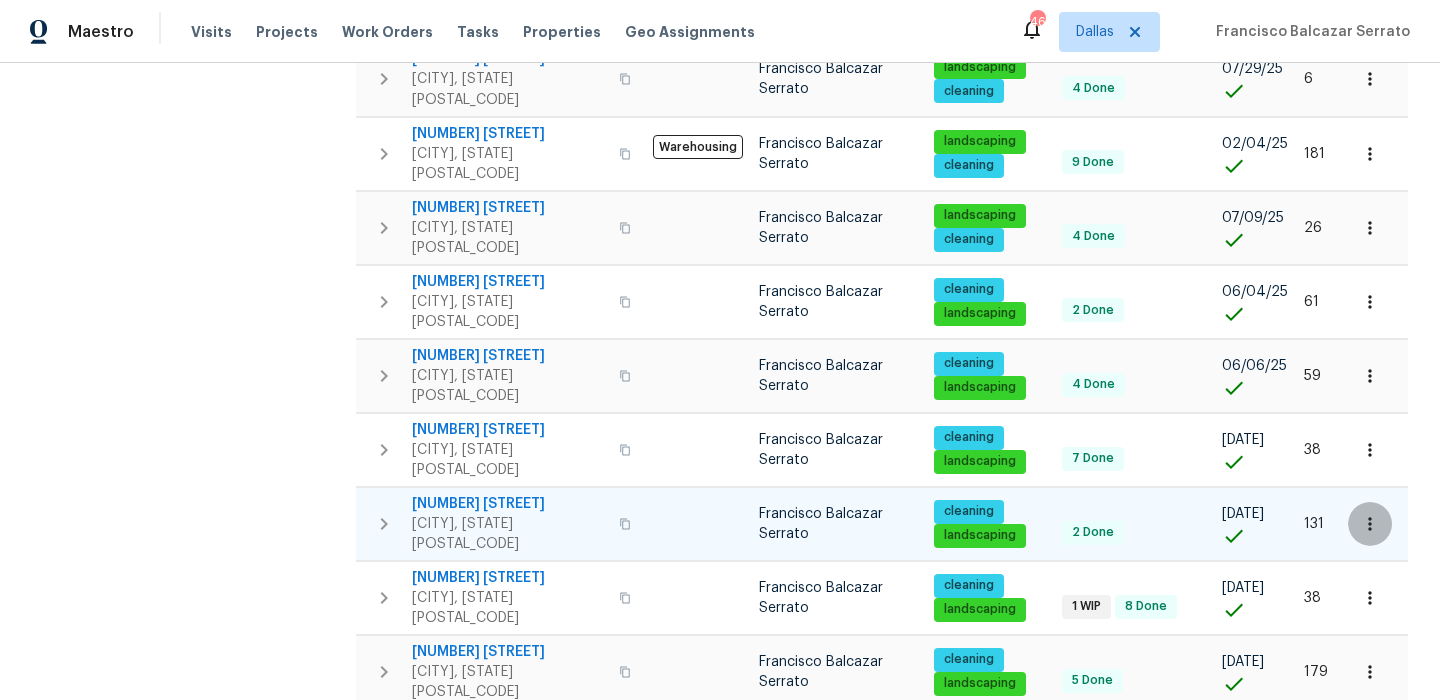 click at bounding box center [1370, 524] 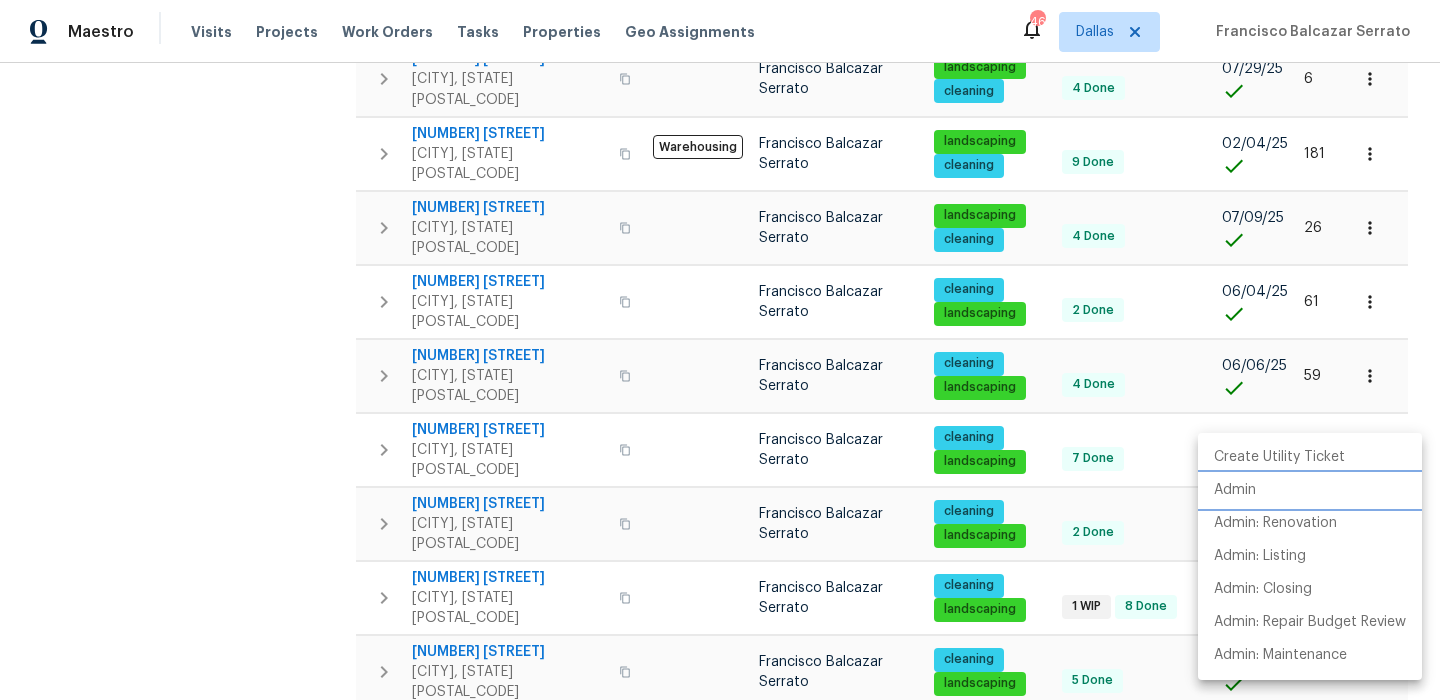 click on "Admin" at bounding box center (1235, 490) 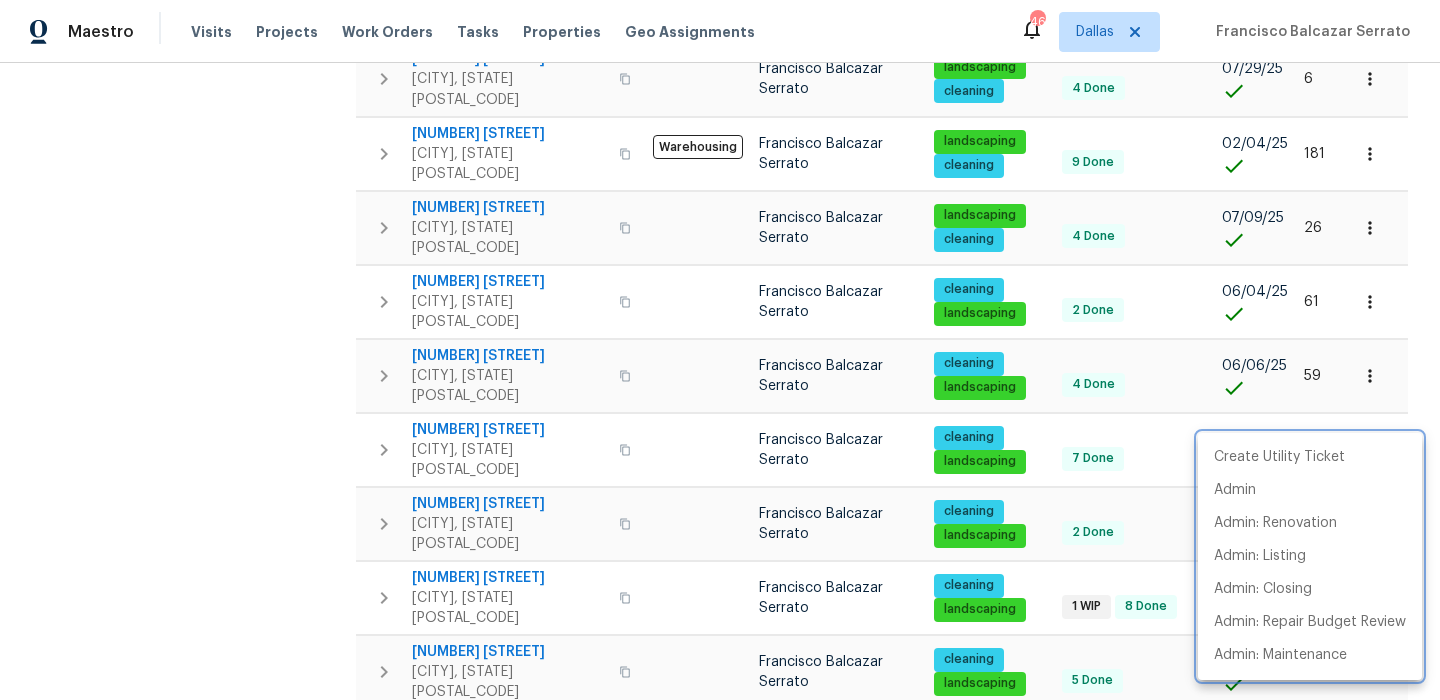 click at bounding box center (720, 350) 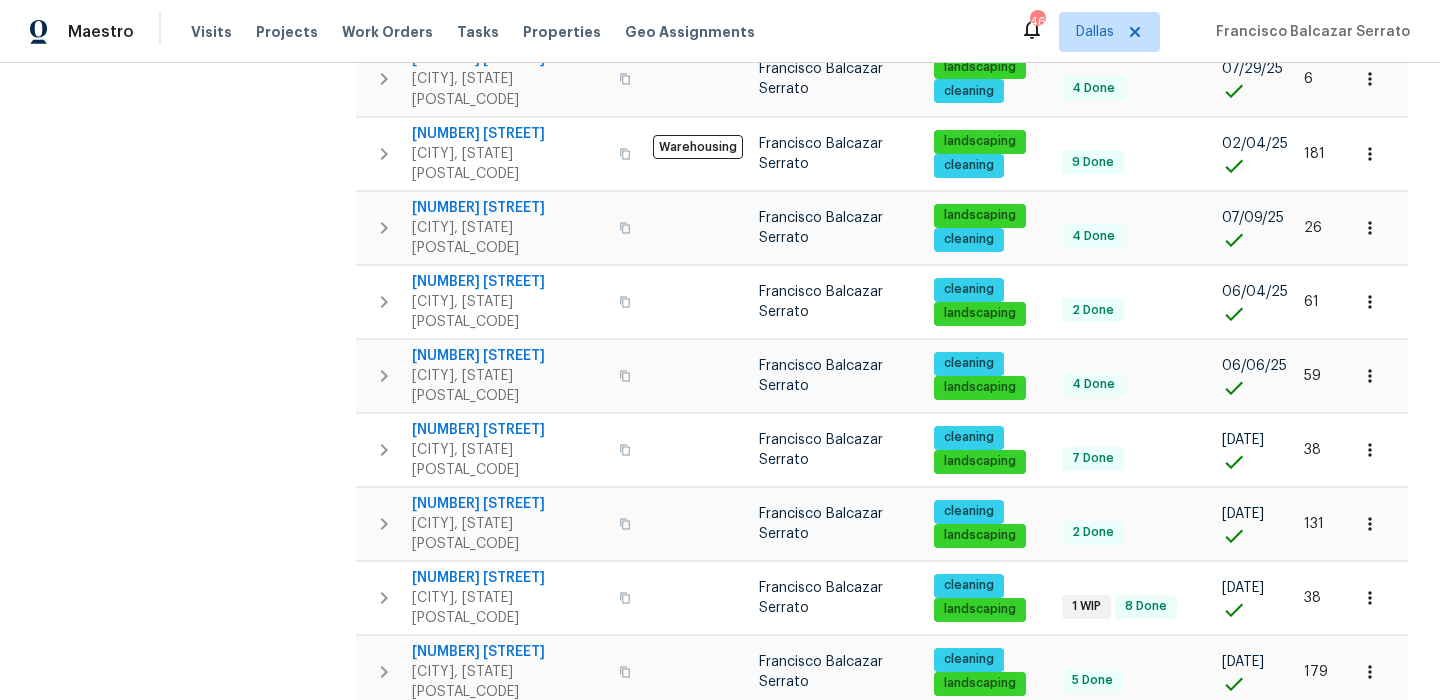 scroll, scrollTop: 0, scrollLeft: 0, axis: both 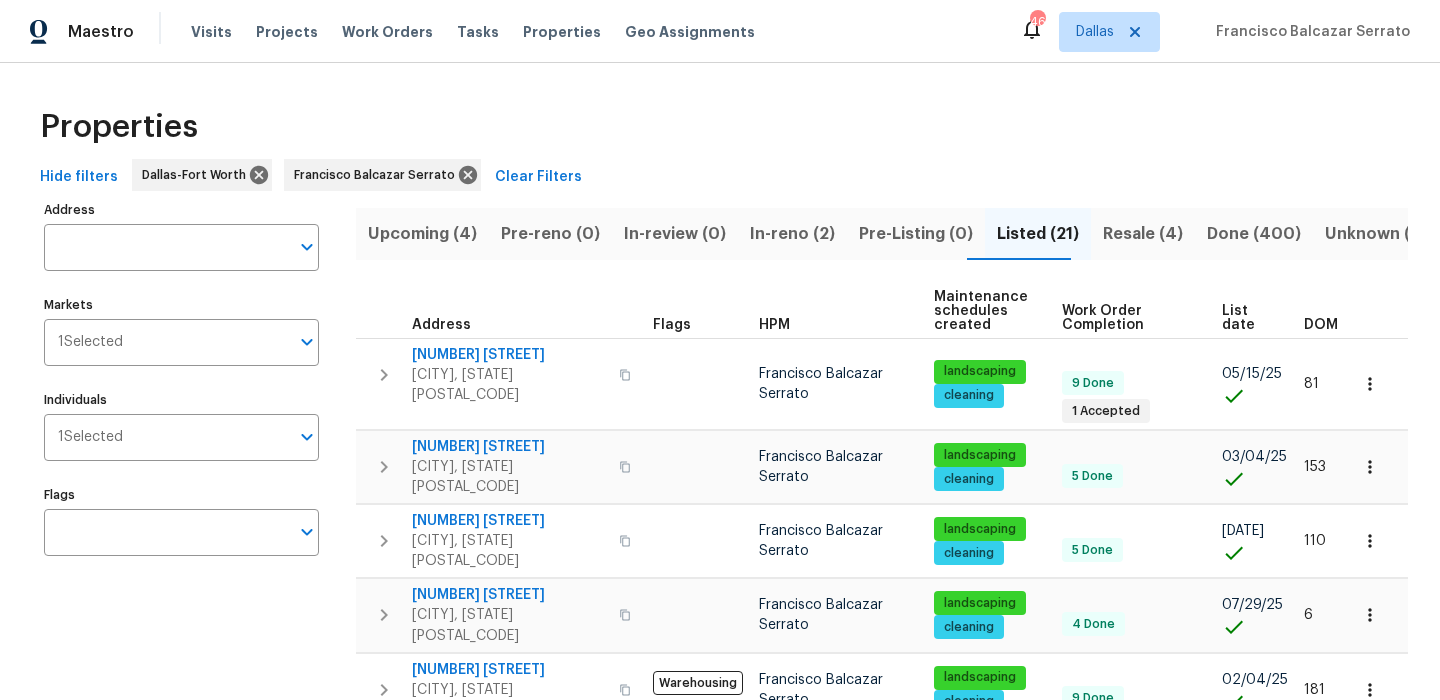 click on "Upcoming (4)" at bounding box center (422, 234) 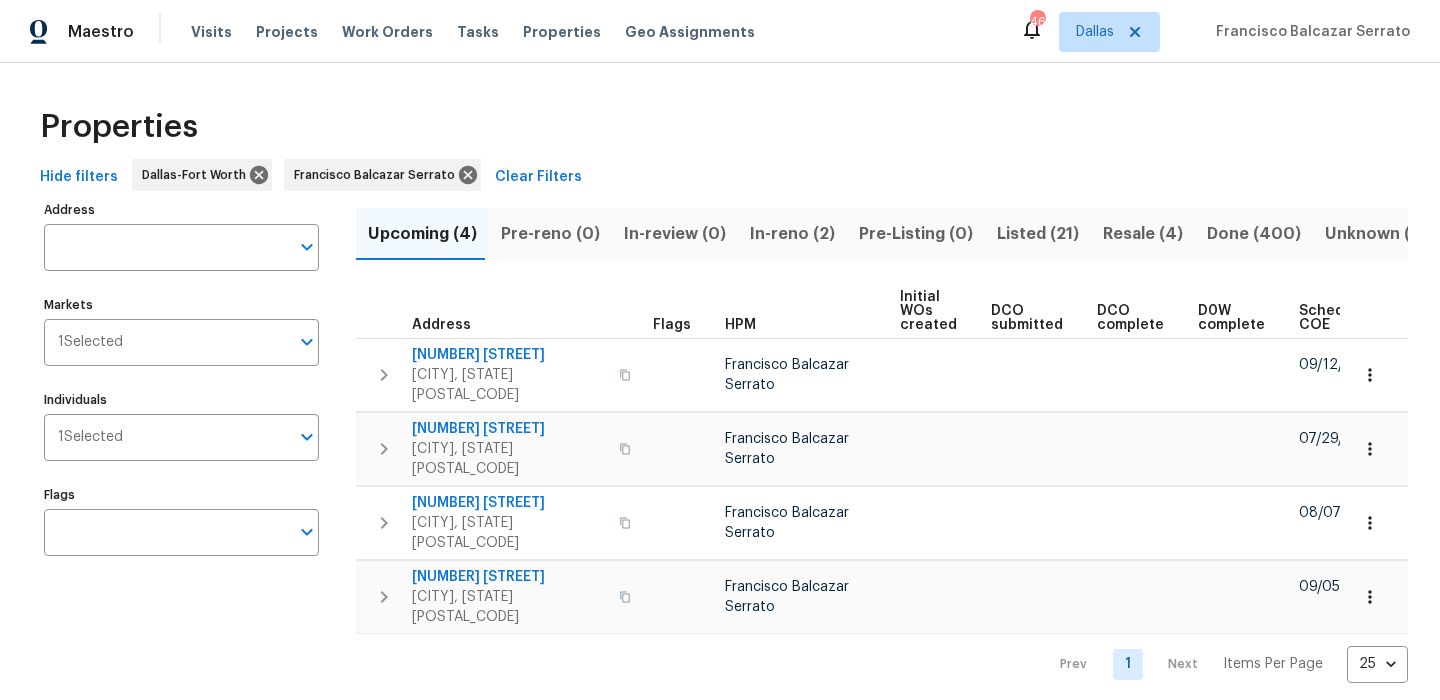 click on "Scheduled COE" at bounding box center (1337, 318) 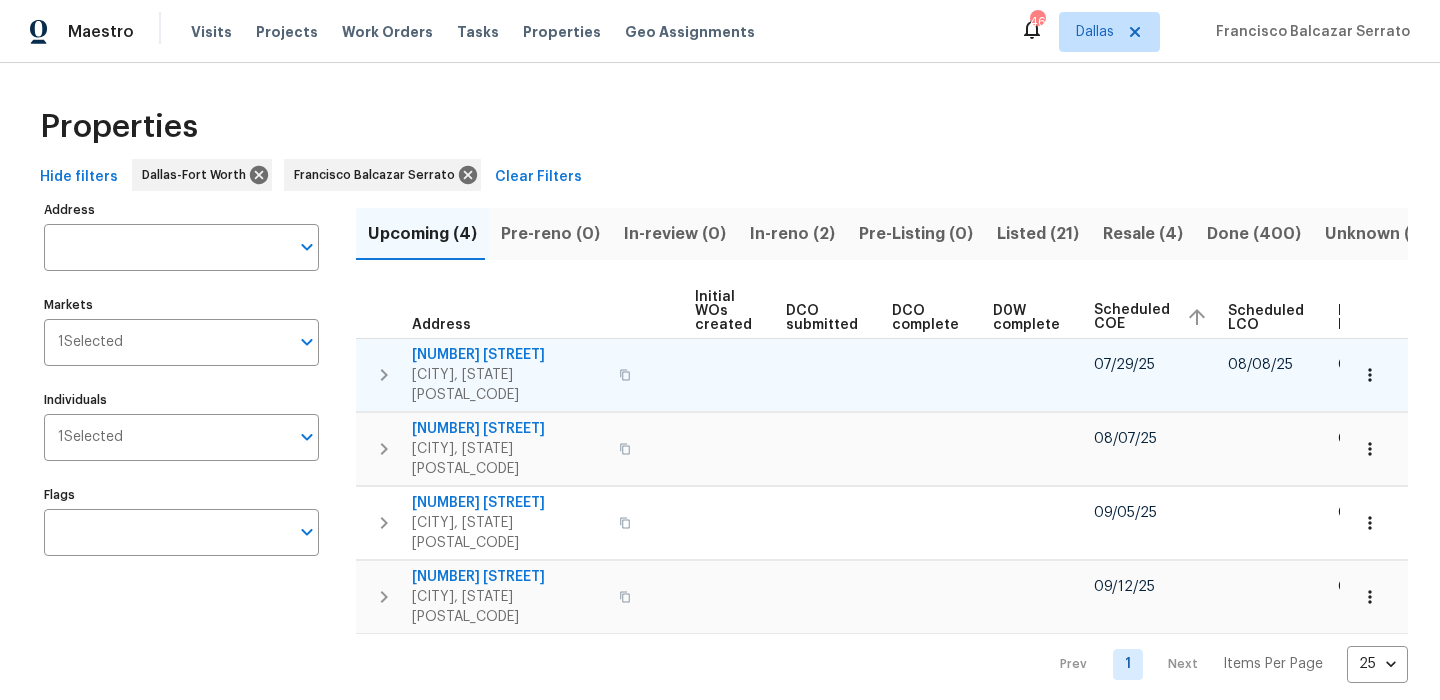 scroll, scrollTop: 0, scrollLeft: 244, axis: horizontal 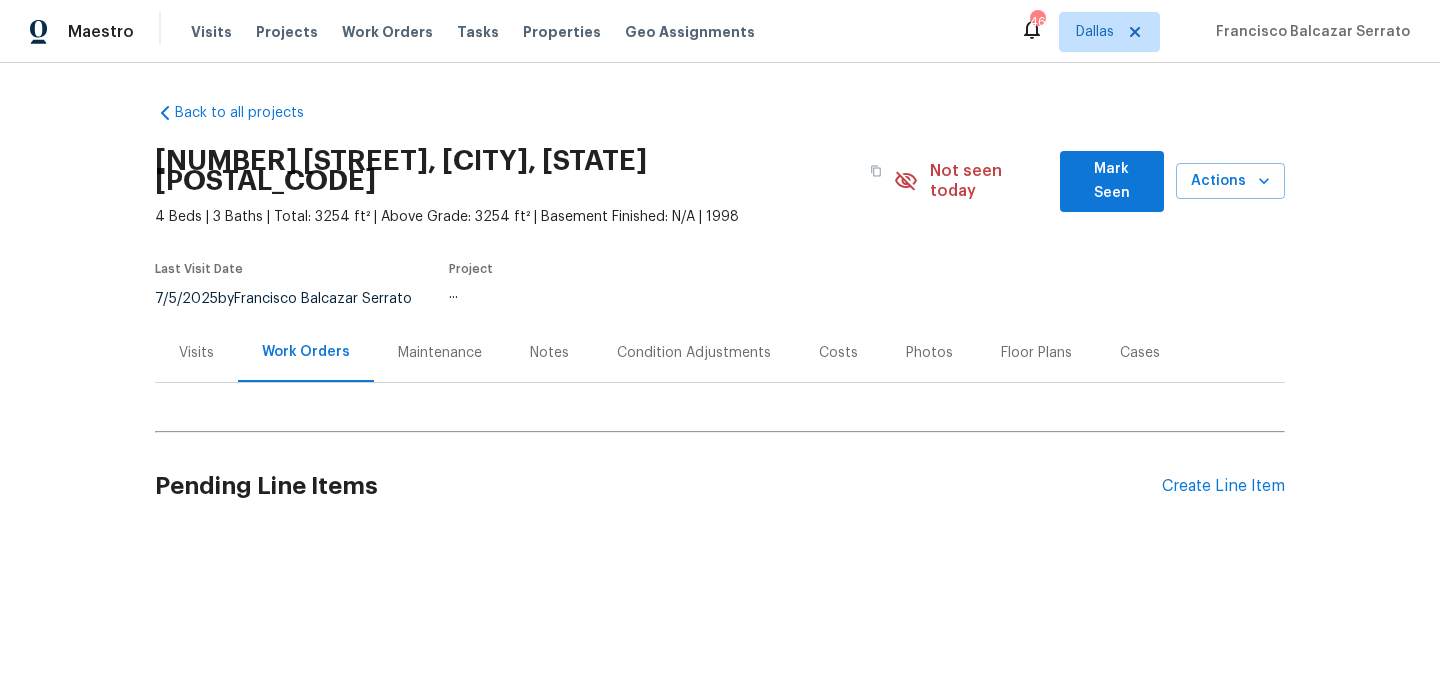 click on "Costs" at bounding box center (838, 352) 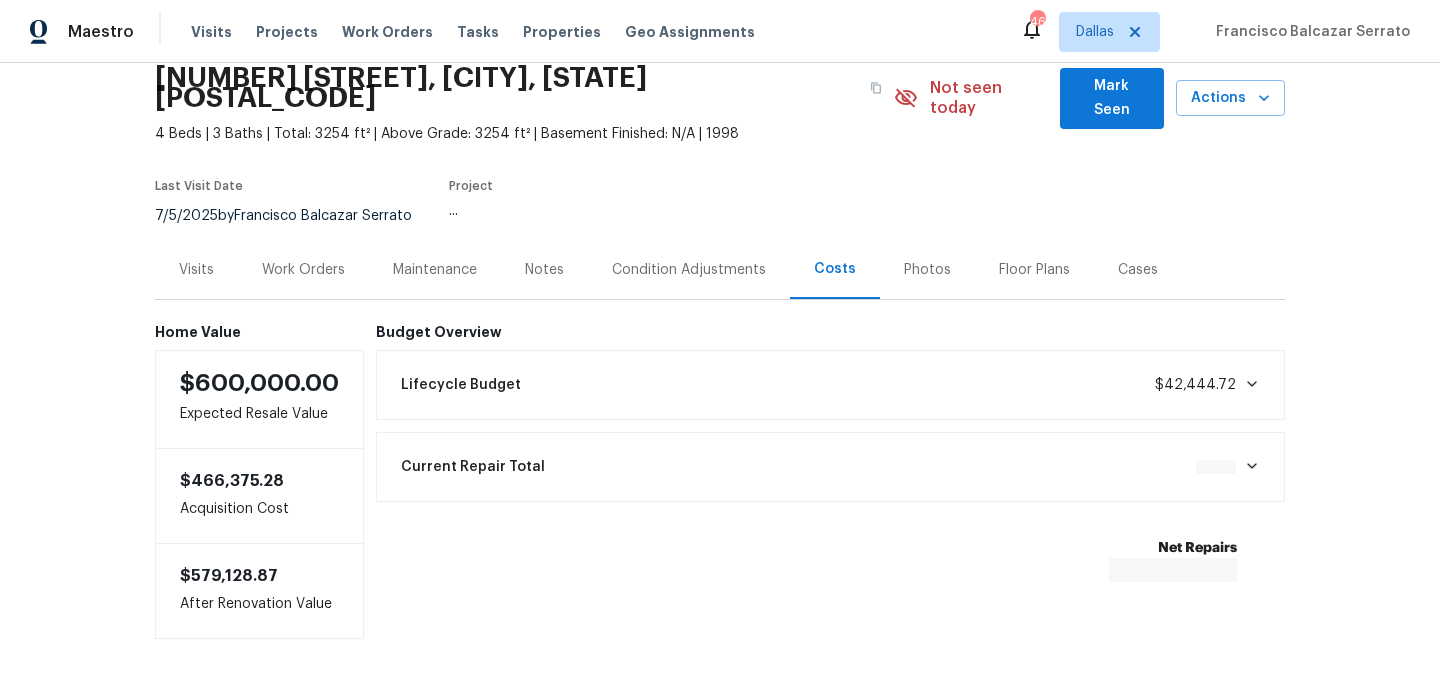 scroll, scrollTop: 89, scrollLeft: 0, axis: vertical 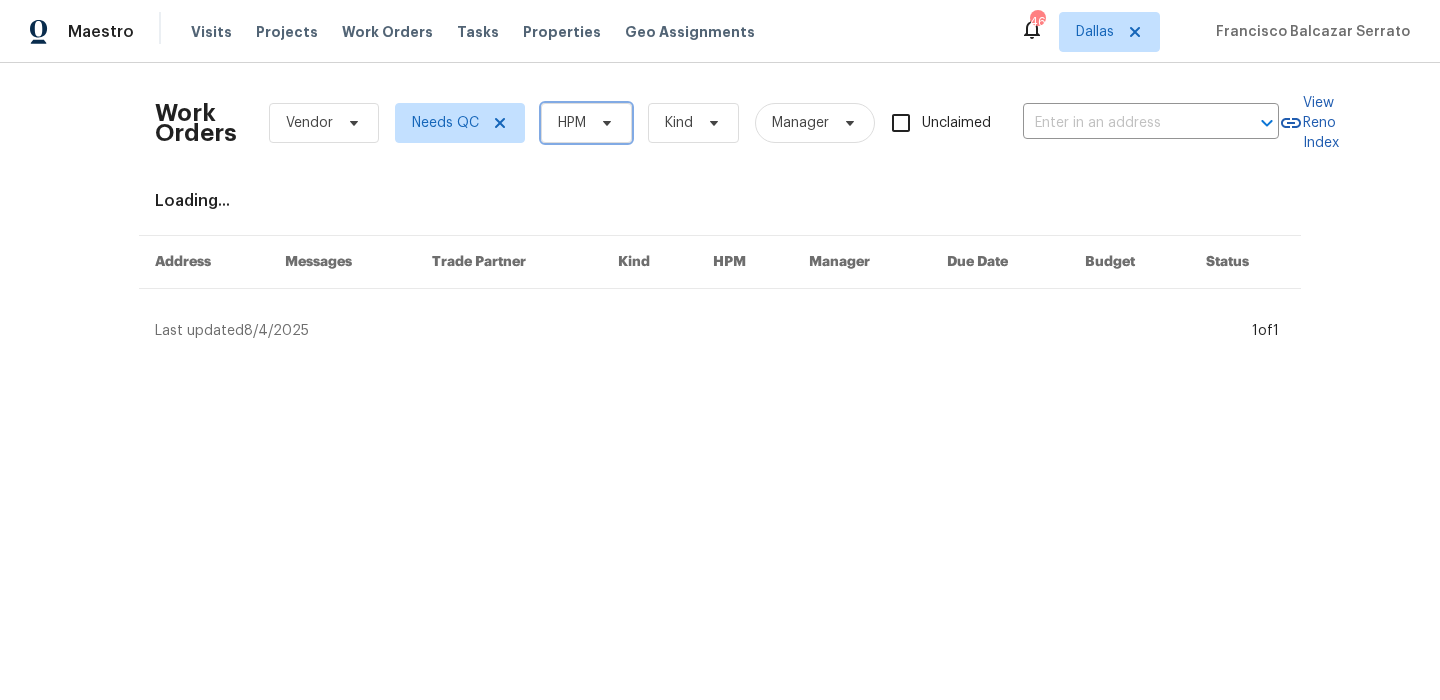 click 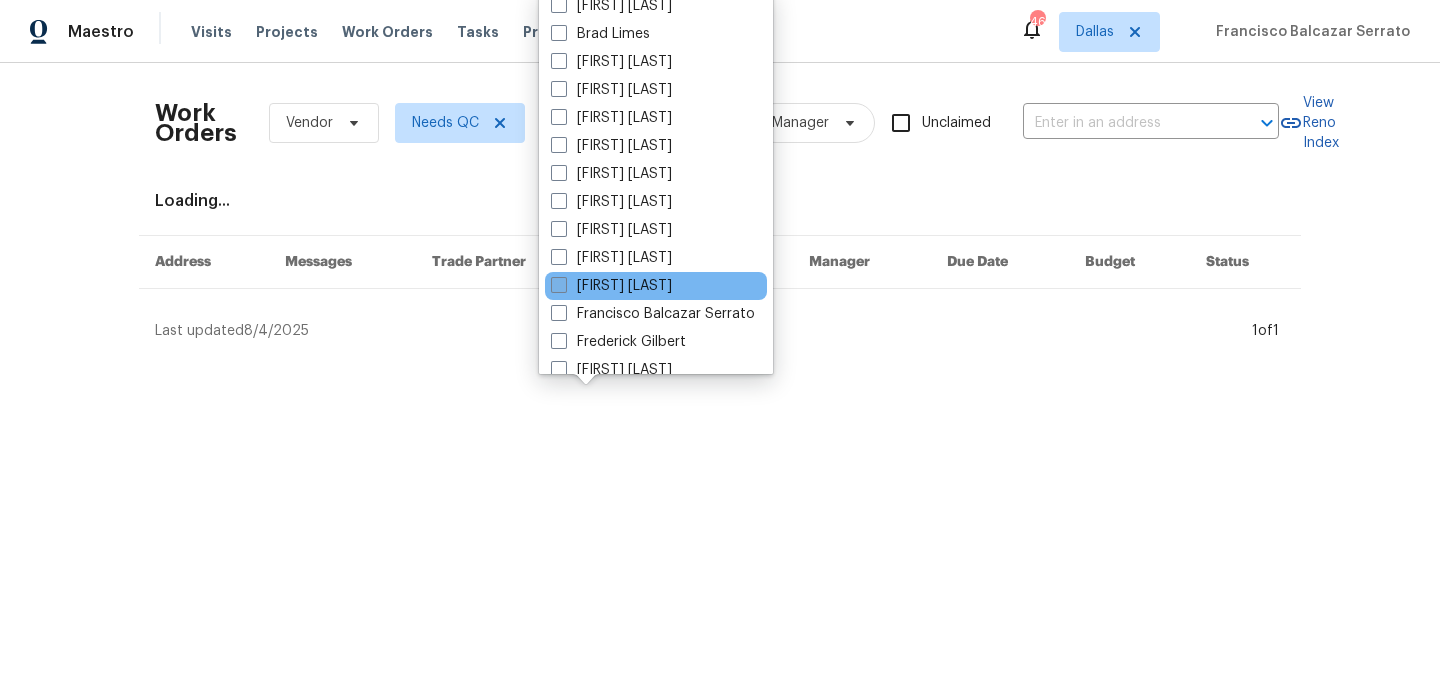 scroll, scrollTop: 138, scrollLeft: 0, axis: vertical 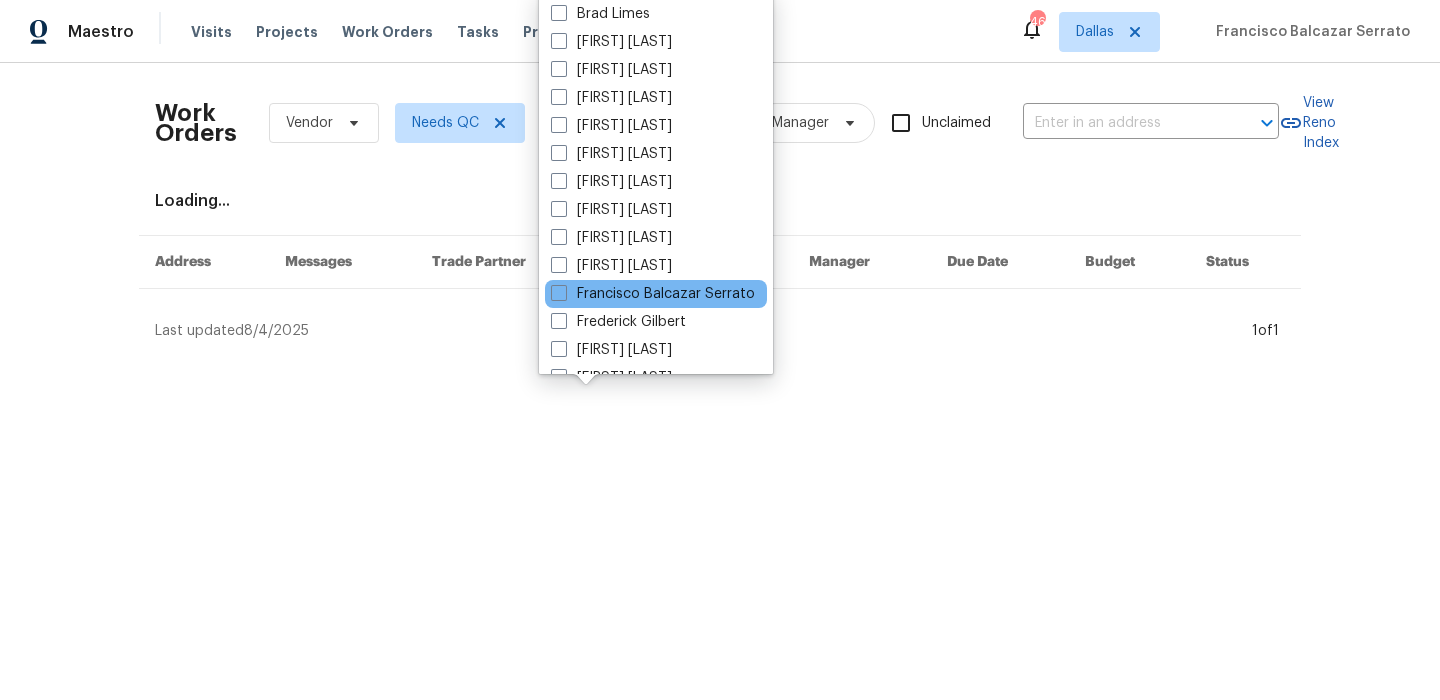 click on "Francisco Balcazar Serrato" at bounding box center [656, 294] 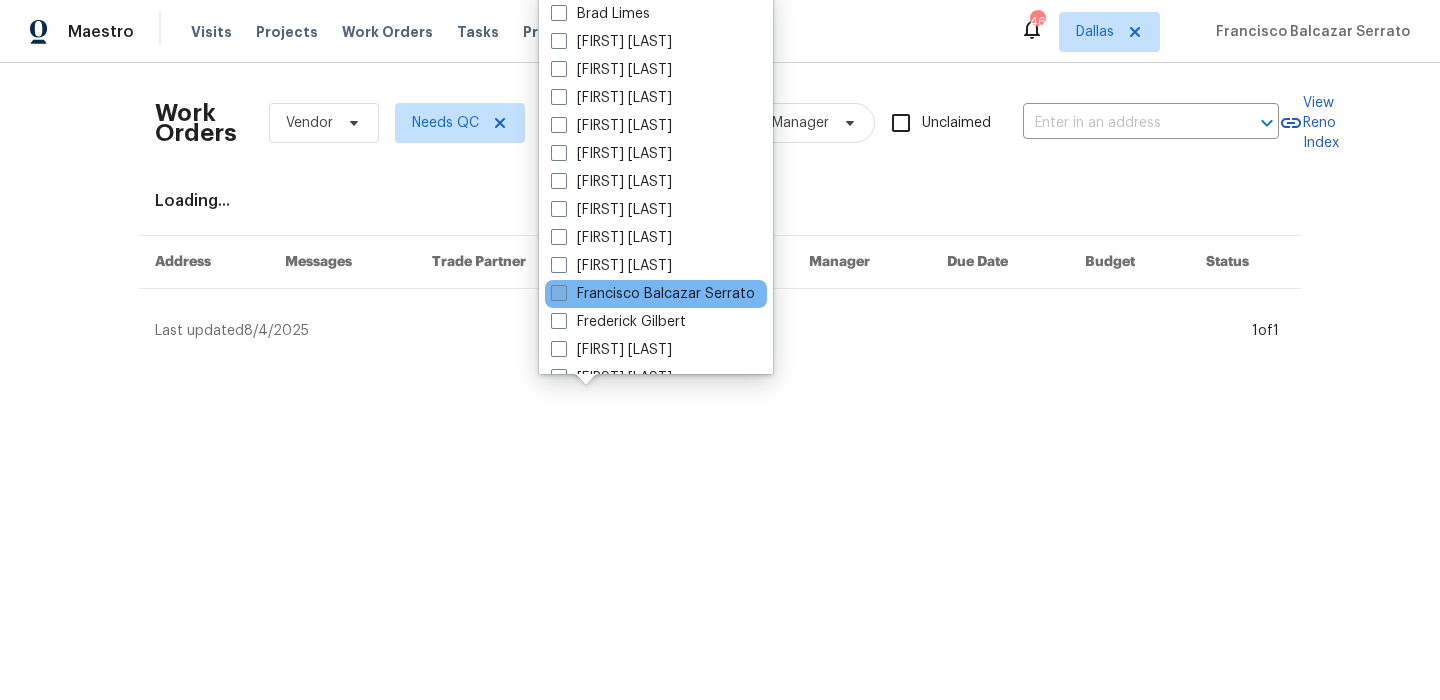click on "Francisco Balcazar Serrato" at bounding box center [653, 294] 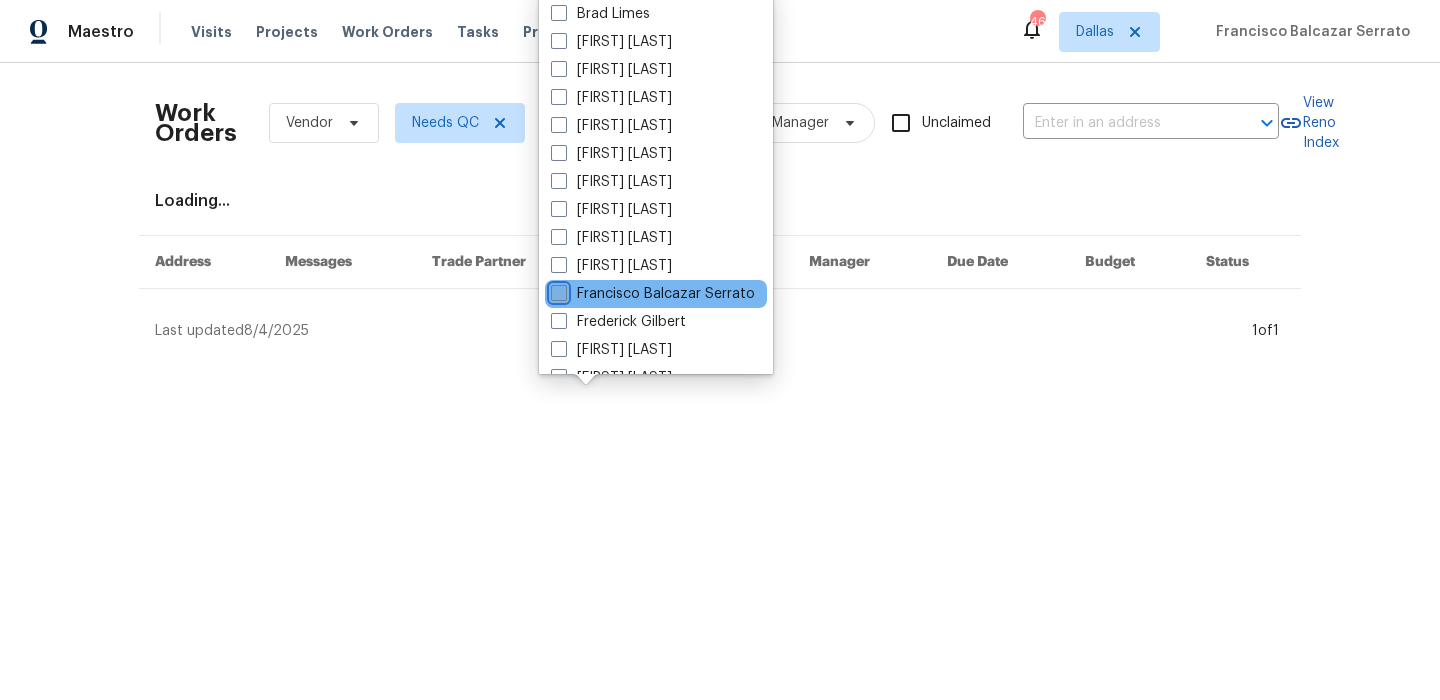 click on "Francisco Balcazar Serrato" at bounding box center [557, 290] 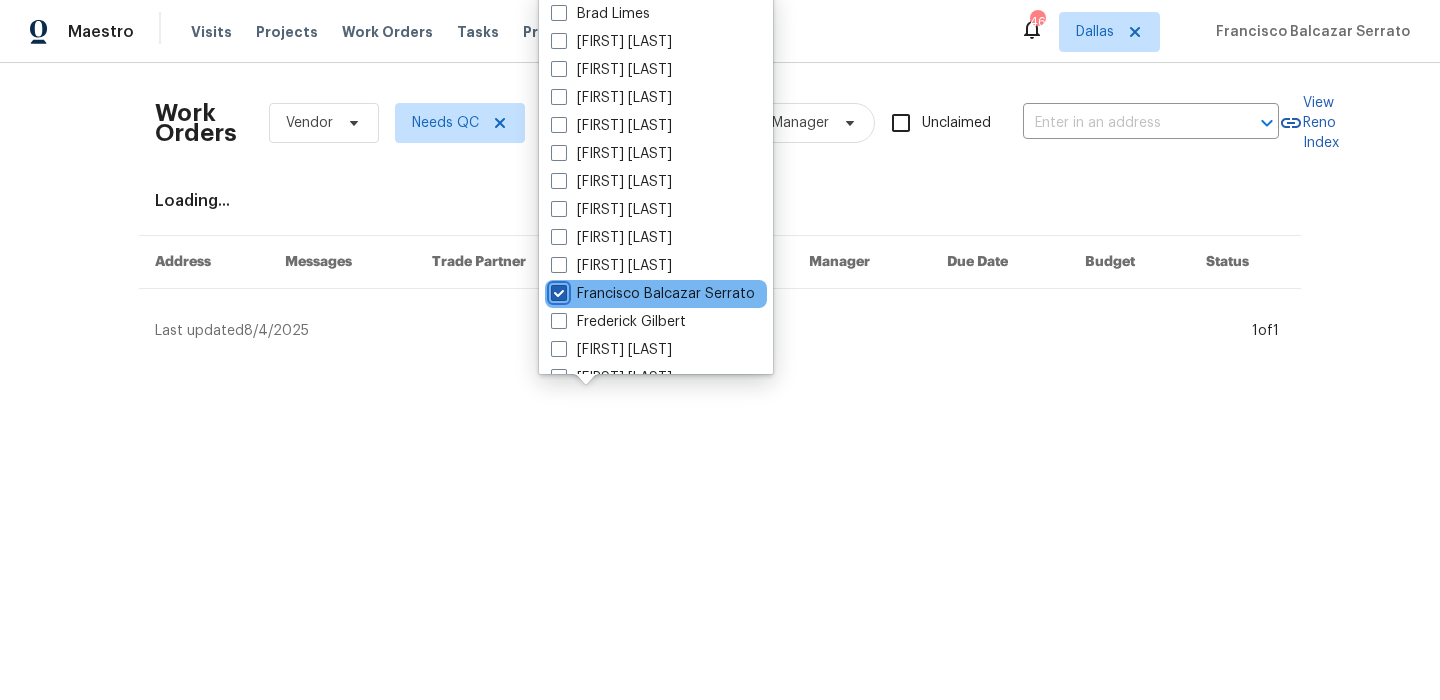 checkbox on "true" 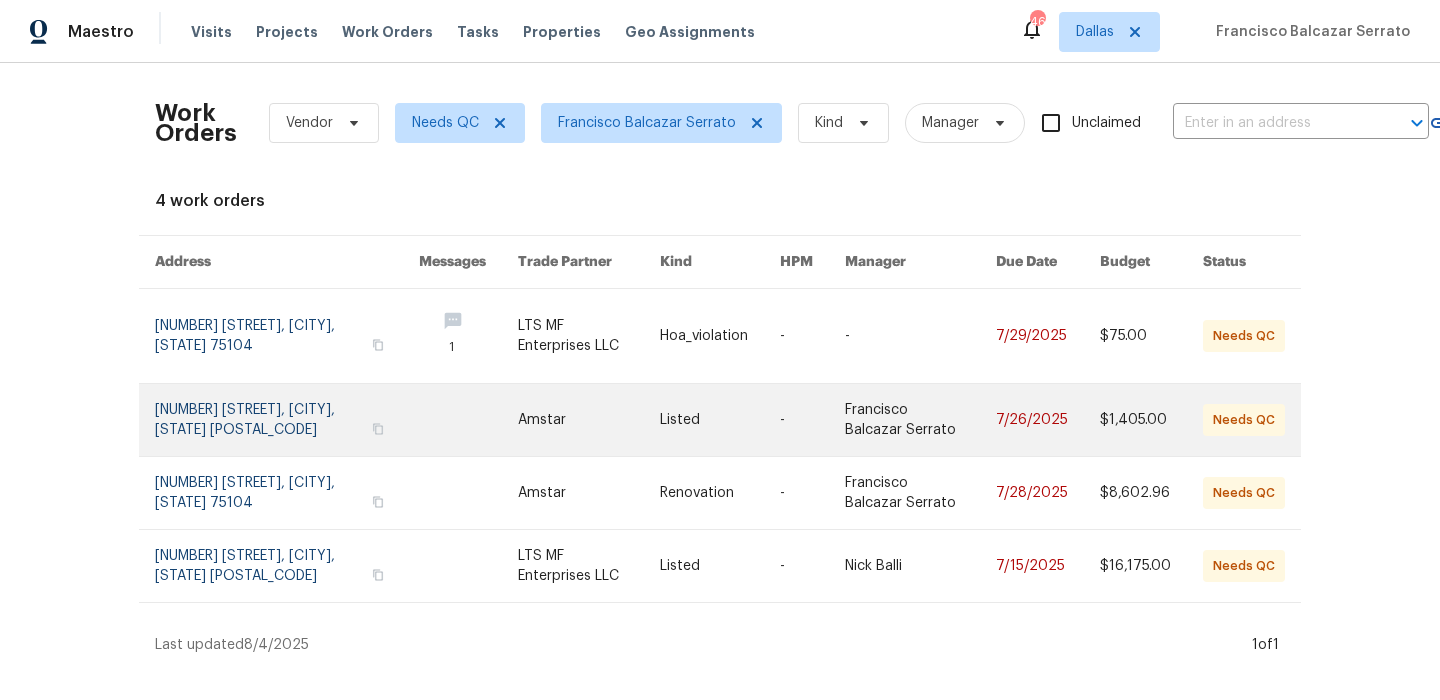 click at bounding box center [287, 420] 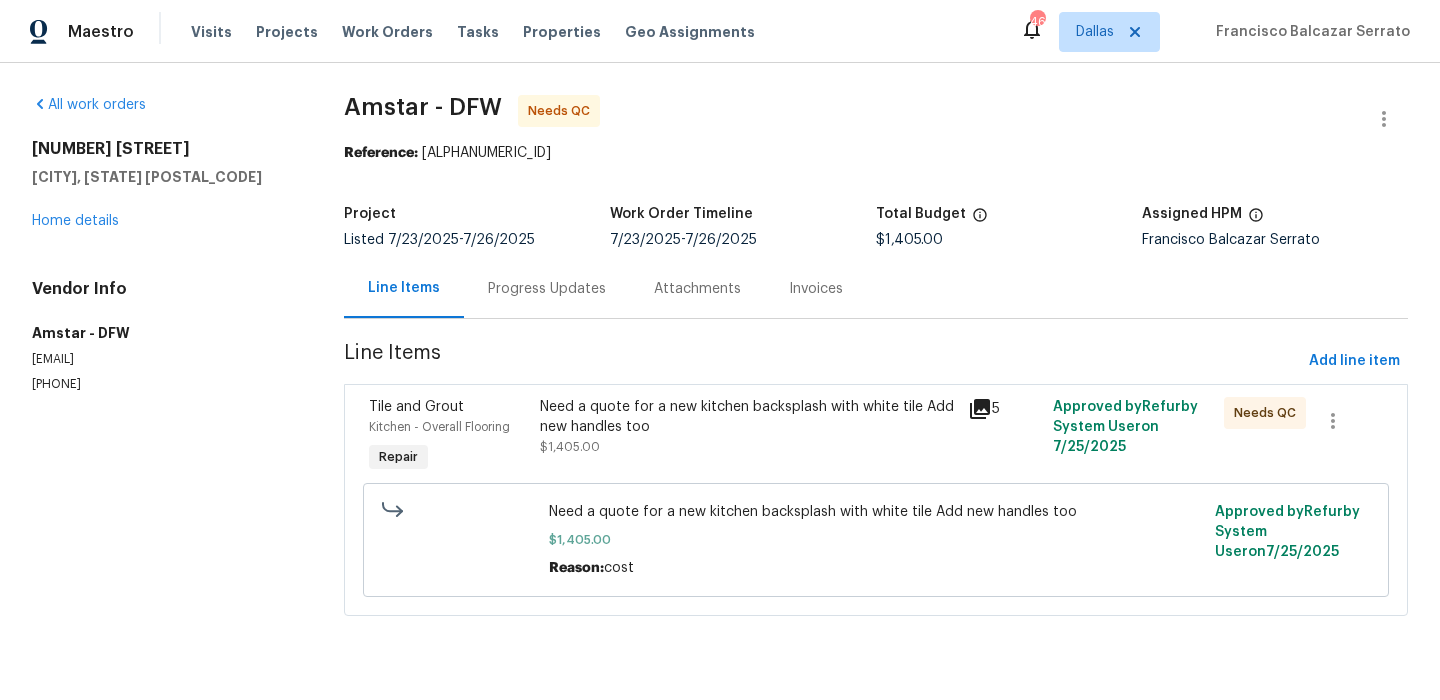 click on "Need a quote for a new kitchen backsplash with white tile
Add new handles too" at bounding box center (747, 417) 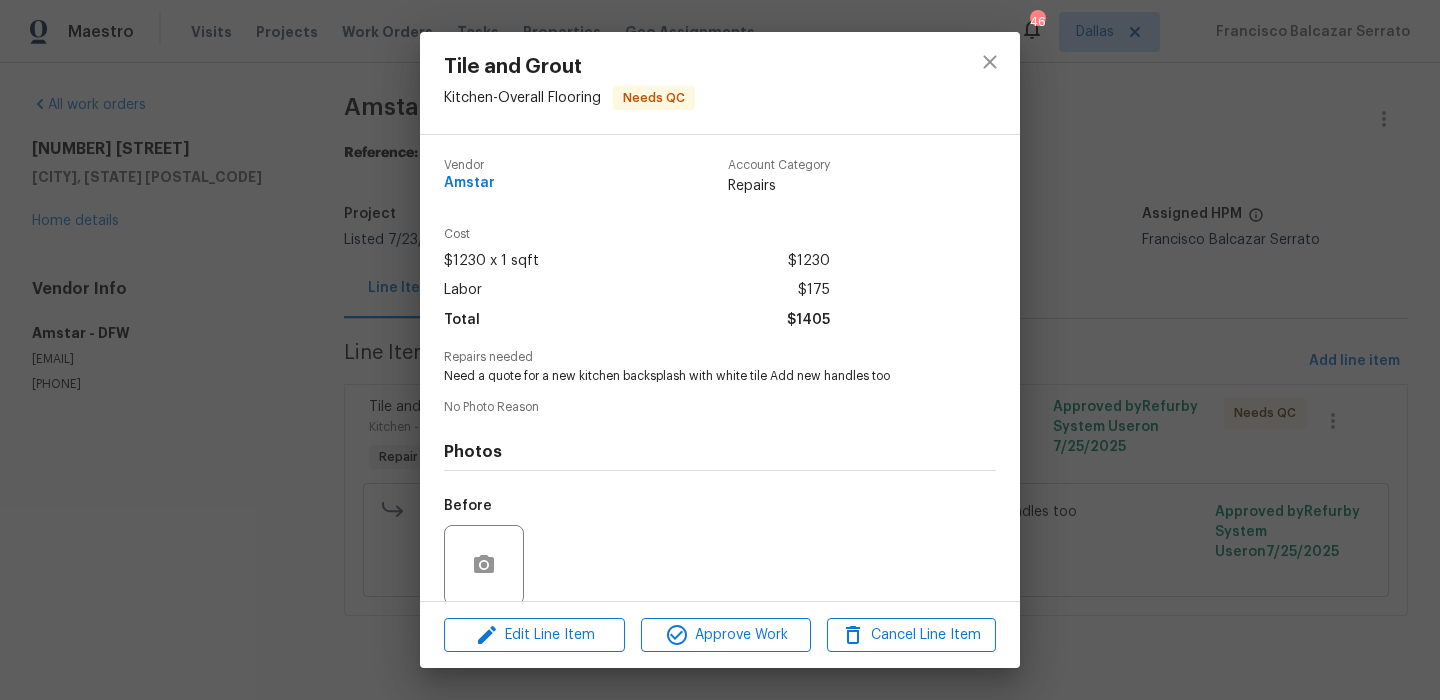 scroll, scrollTop: 153, scrollLeft: 0, axis: vertical 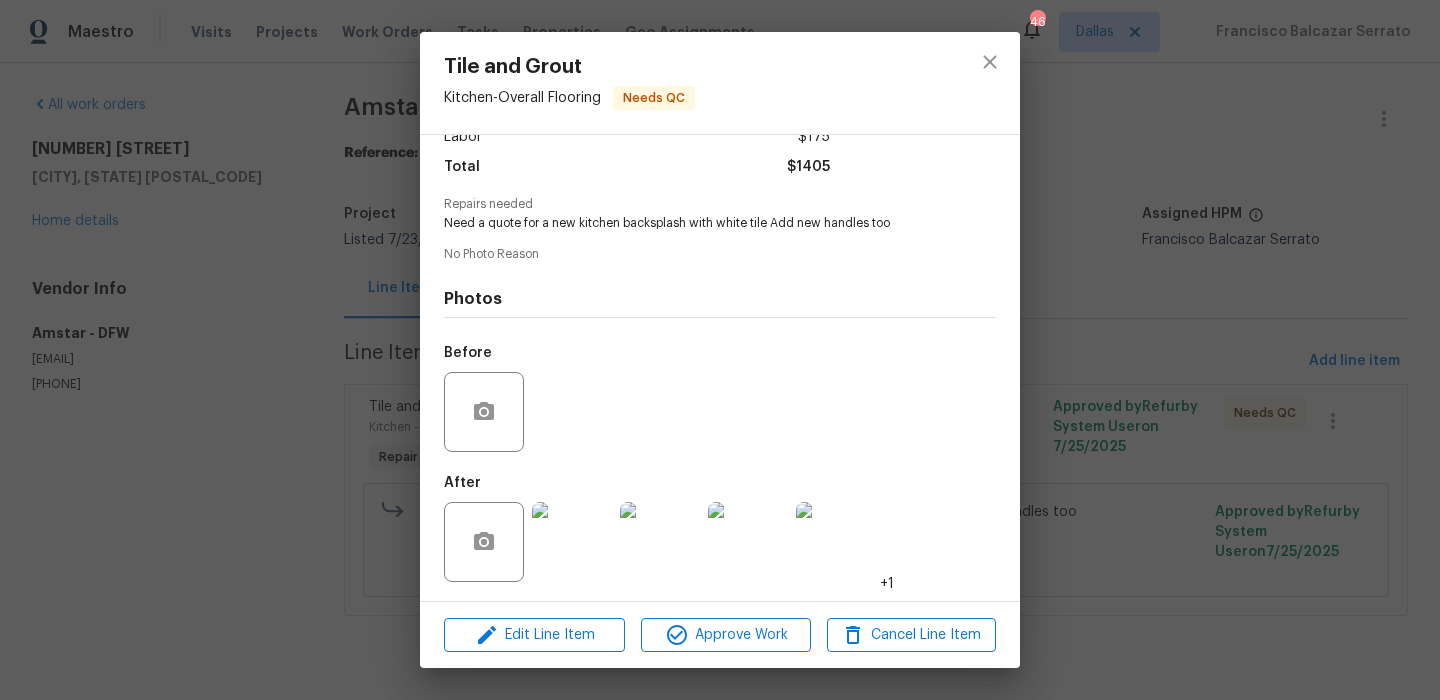 click at bounding box center [572, 542] 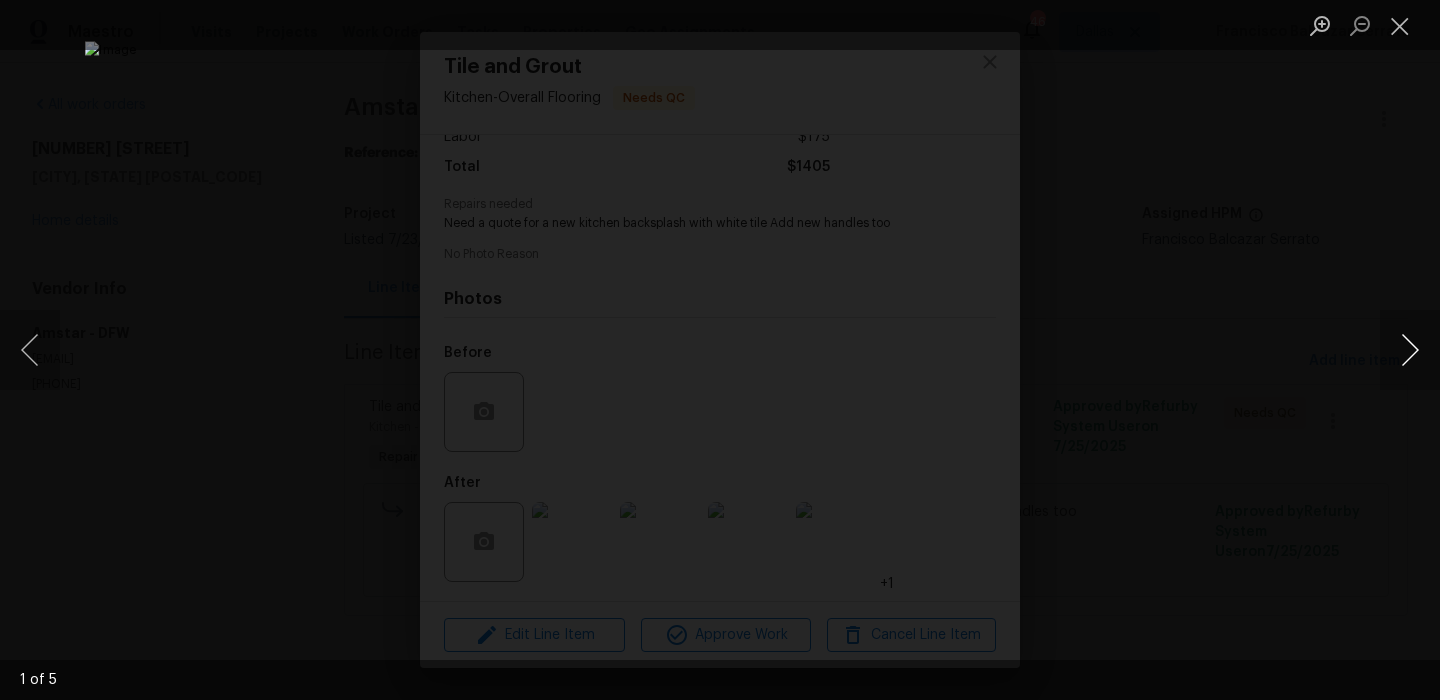 click at bounding box center (1410, 350) 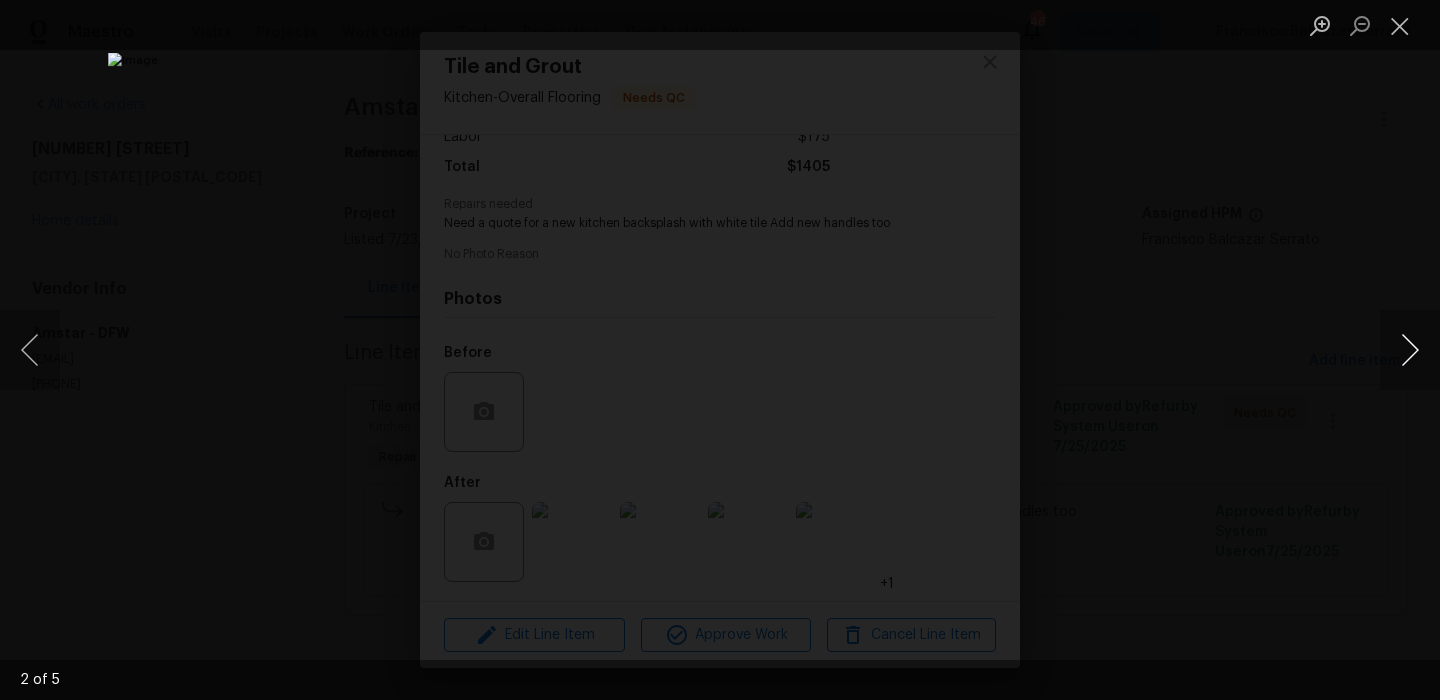 click at bounding box center (1410, 350) 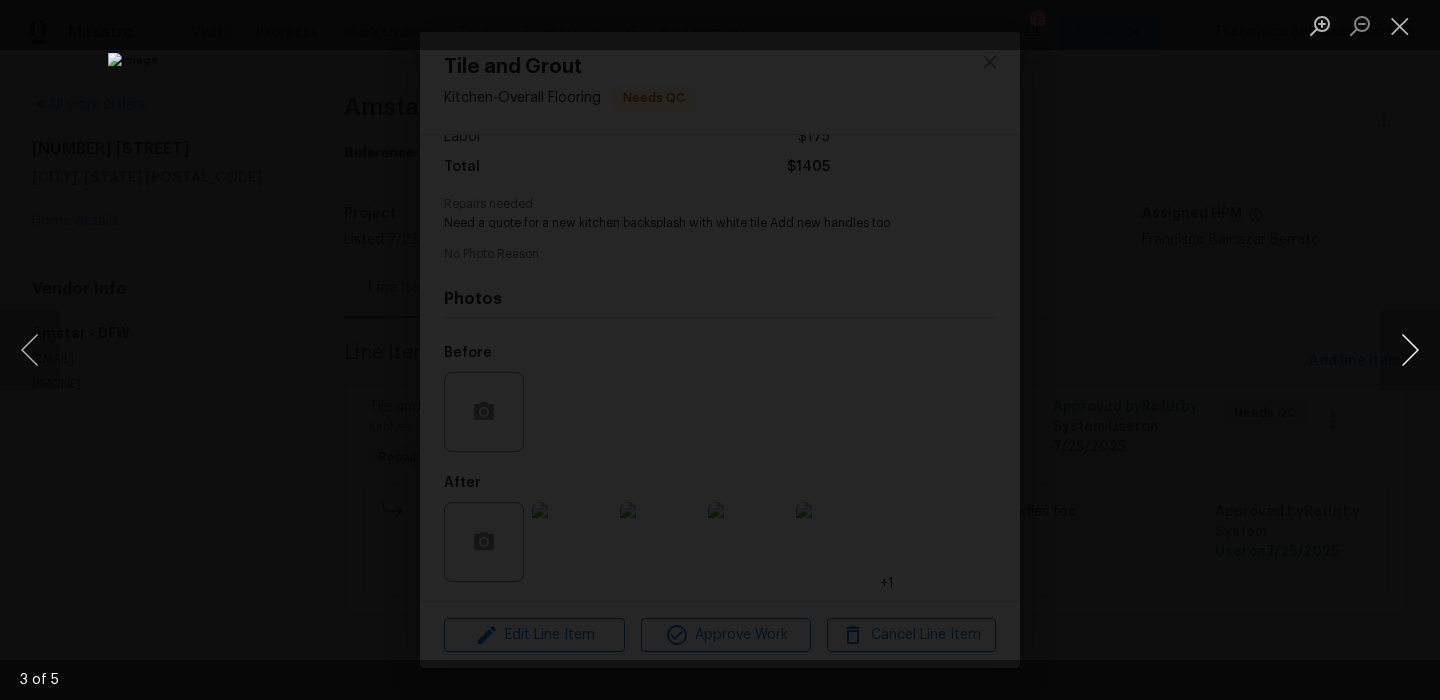 click at bounding box center [1410, 350] 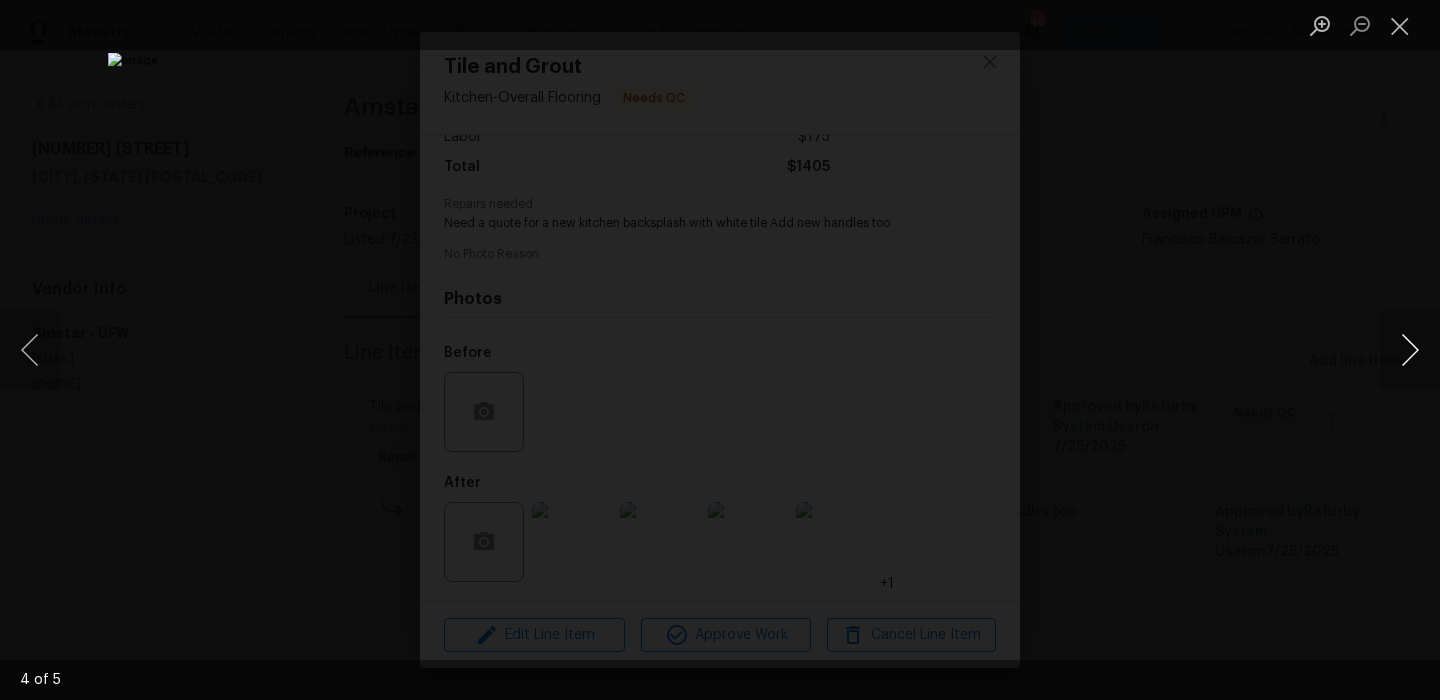 click at bounding box center [1410, 350] 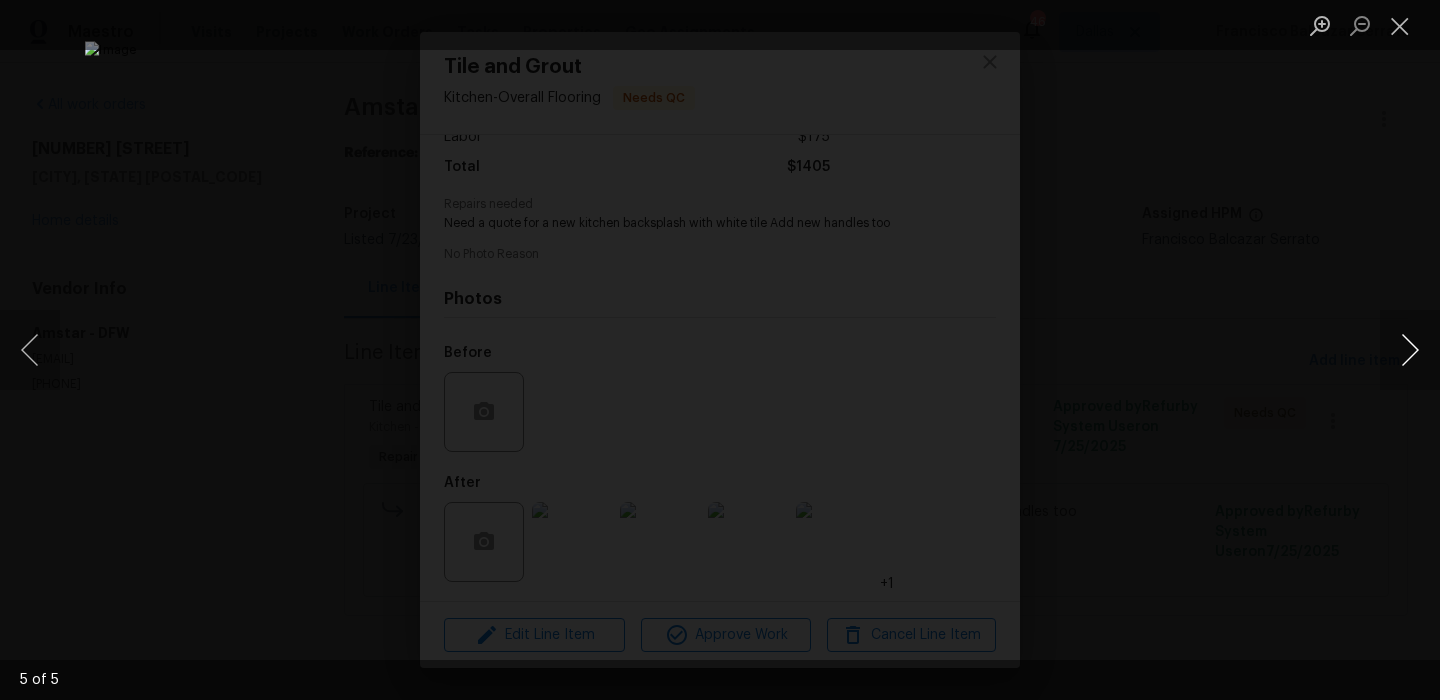 click at bounding box center (1410, 350) 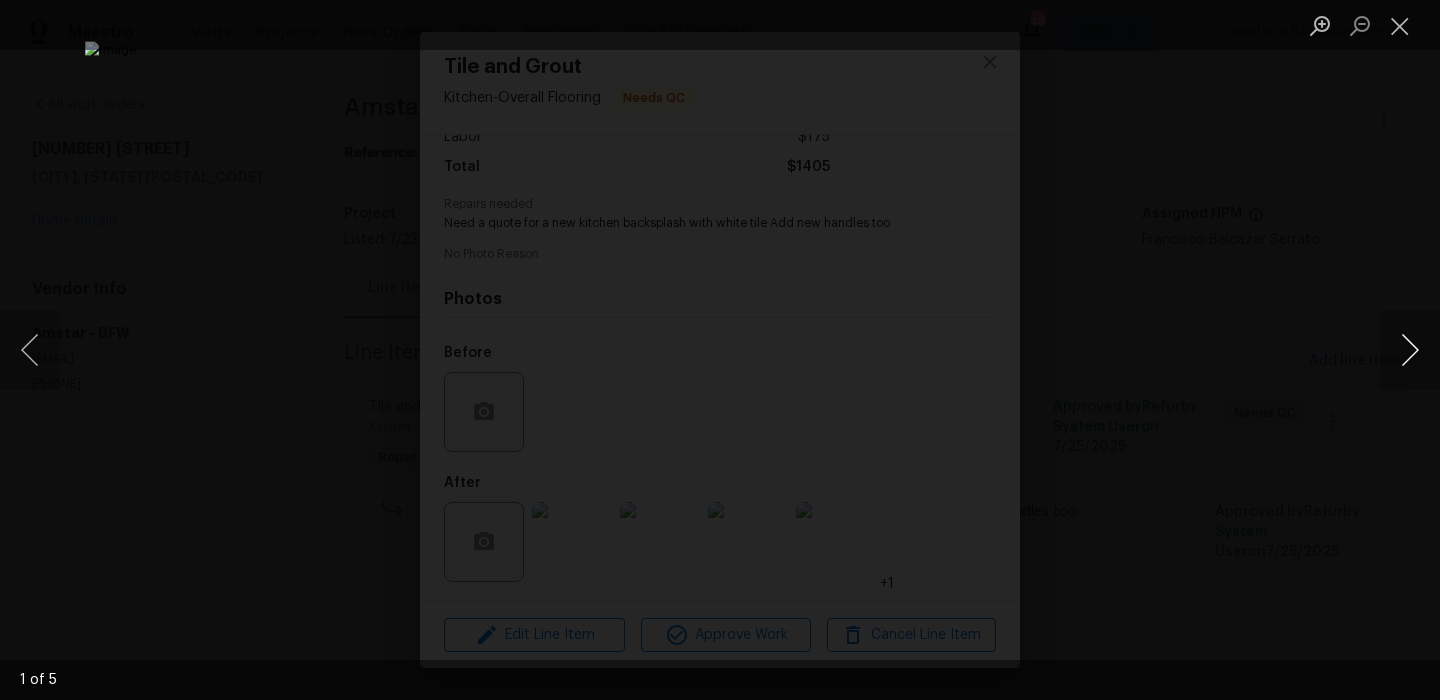 click at bounding box center [1410, 350] 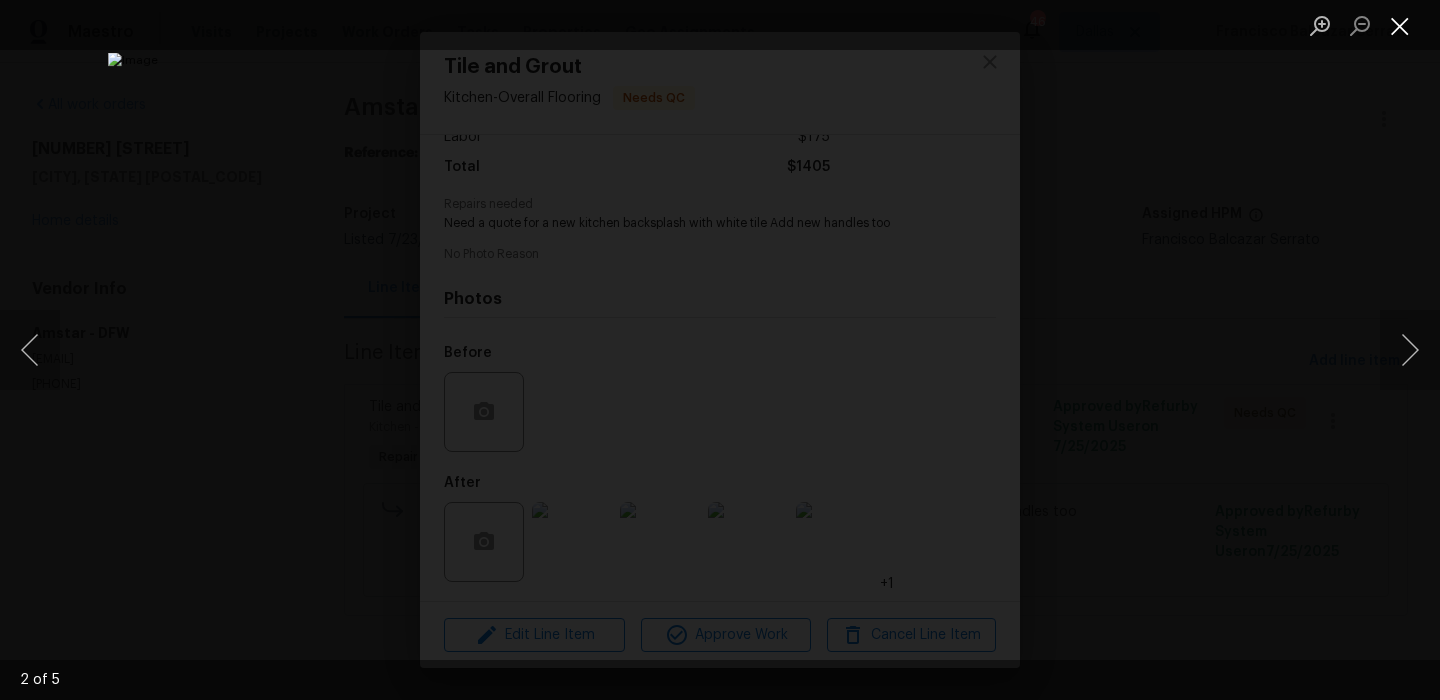 click at bounding box center (1400, 25) 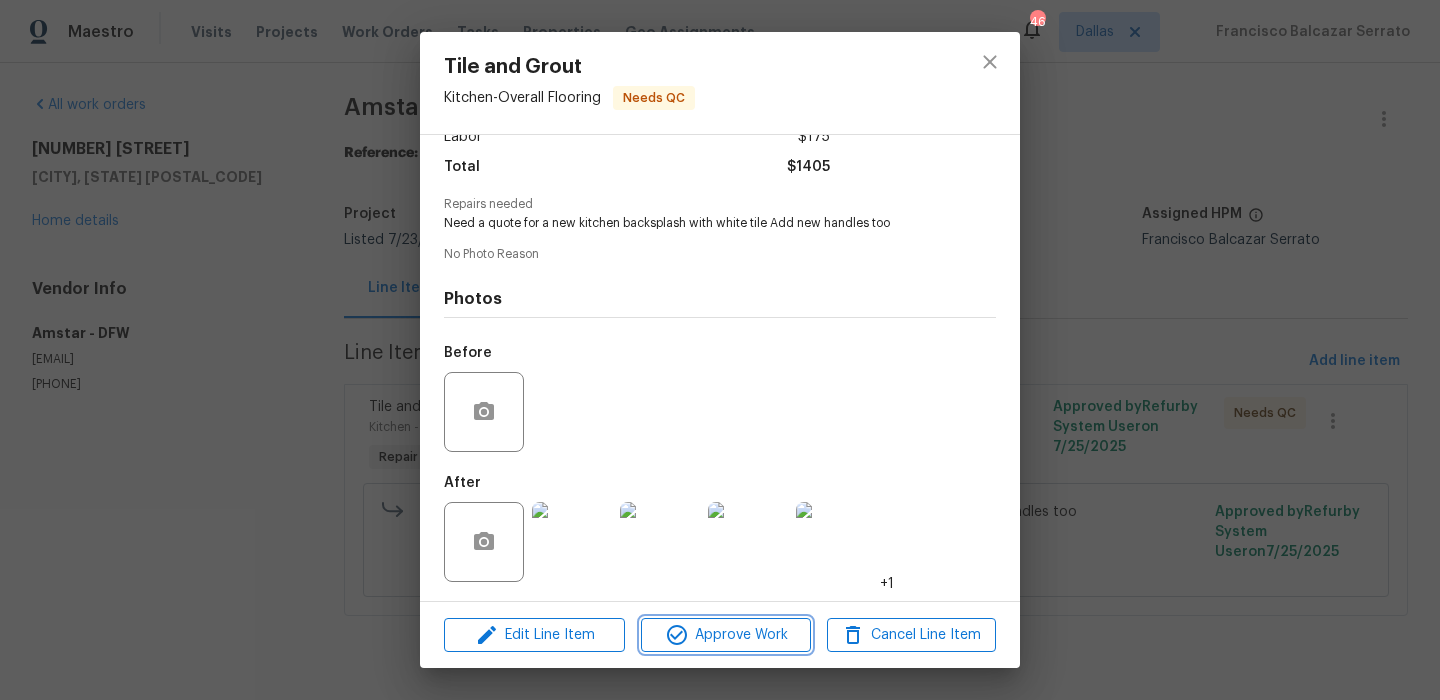 click on "Approve Work" at bounding box center (725, 635) 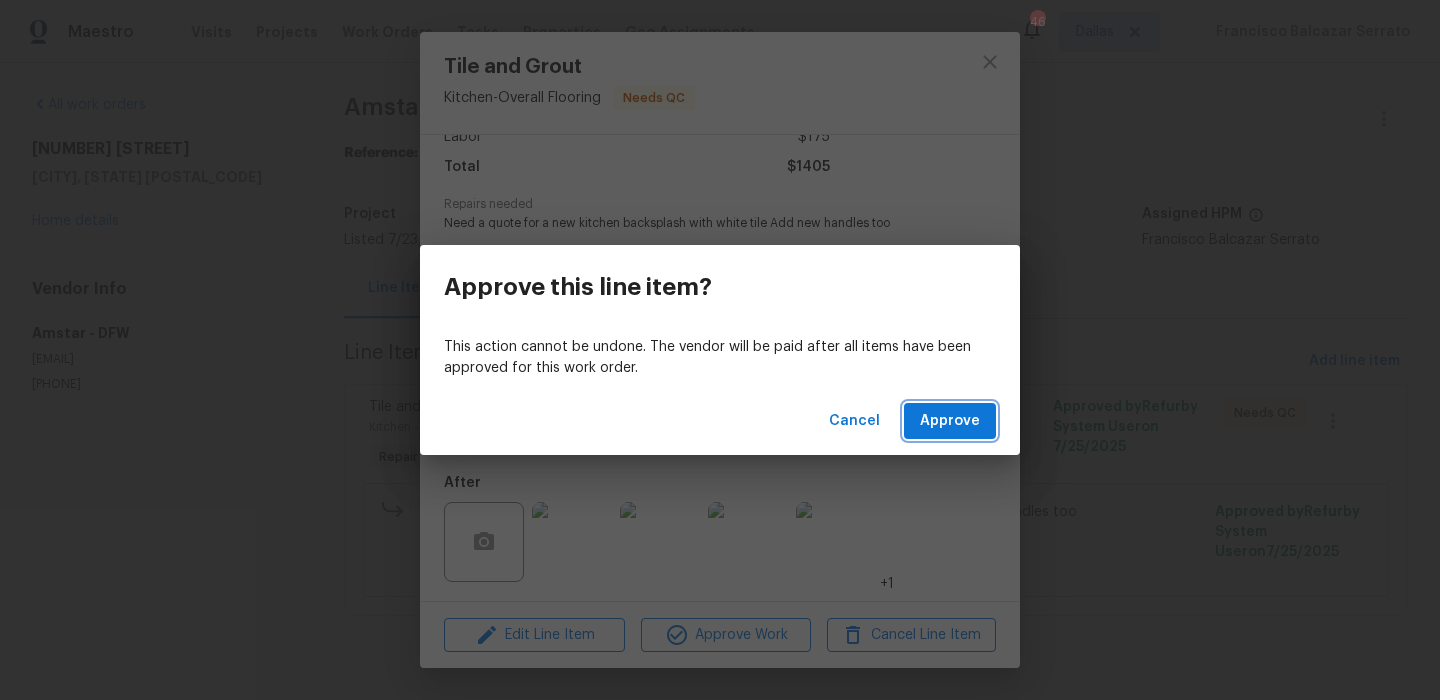 click on "Approve" at bounding box center (950, 421) 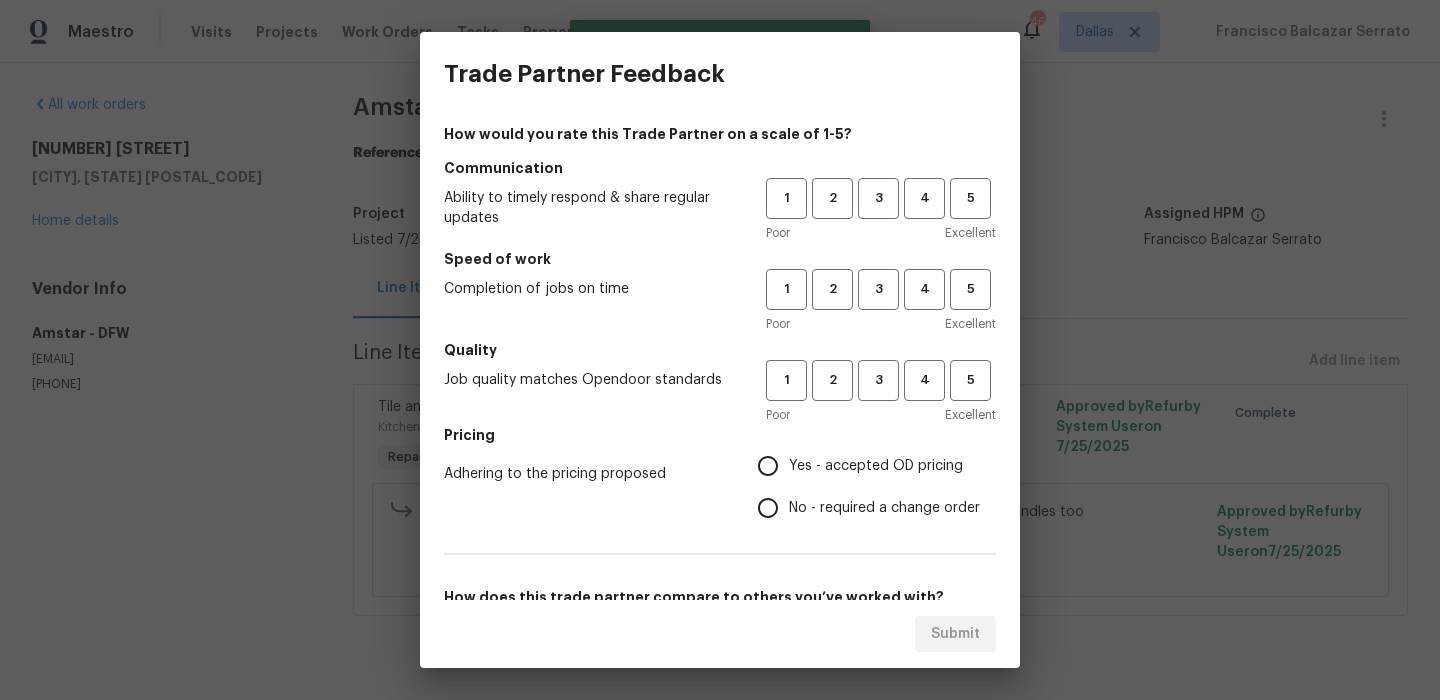 click on "Quality" at bounding box center (720, 350) 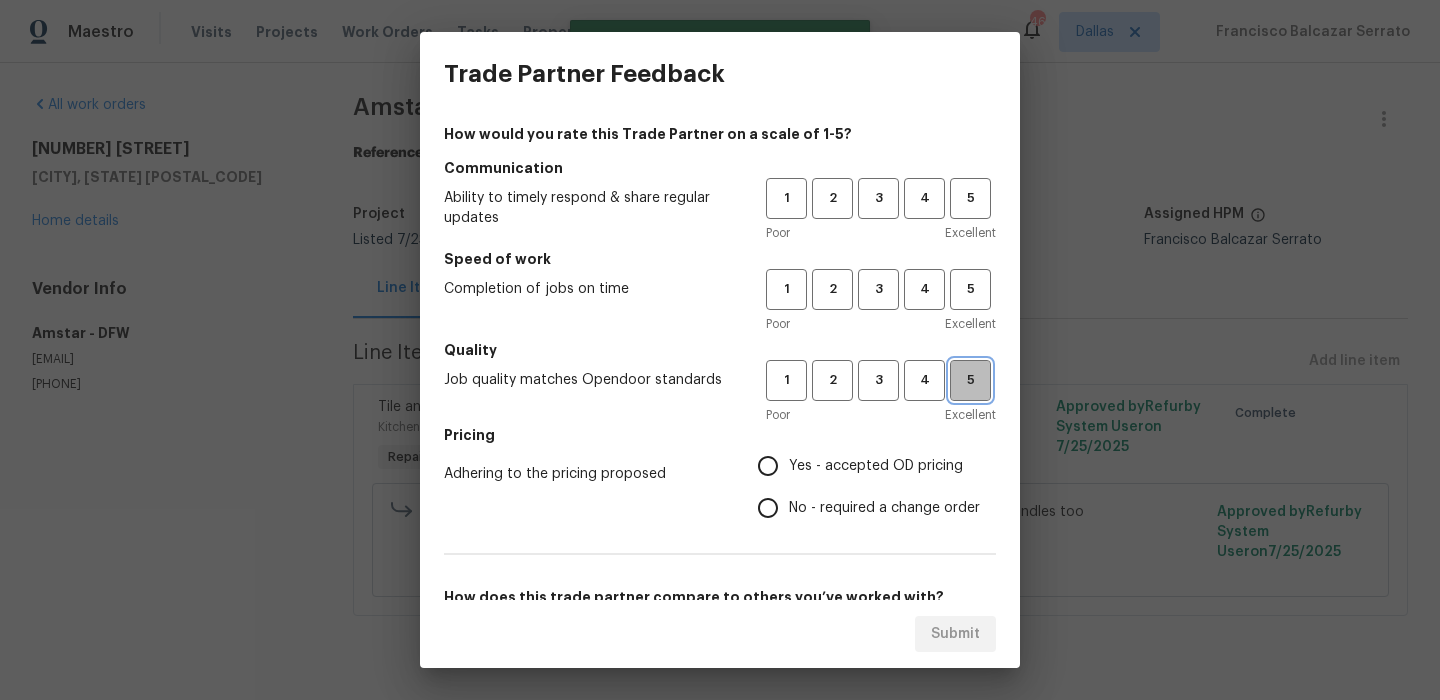 click on "5" at bounding box center (970, 380) 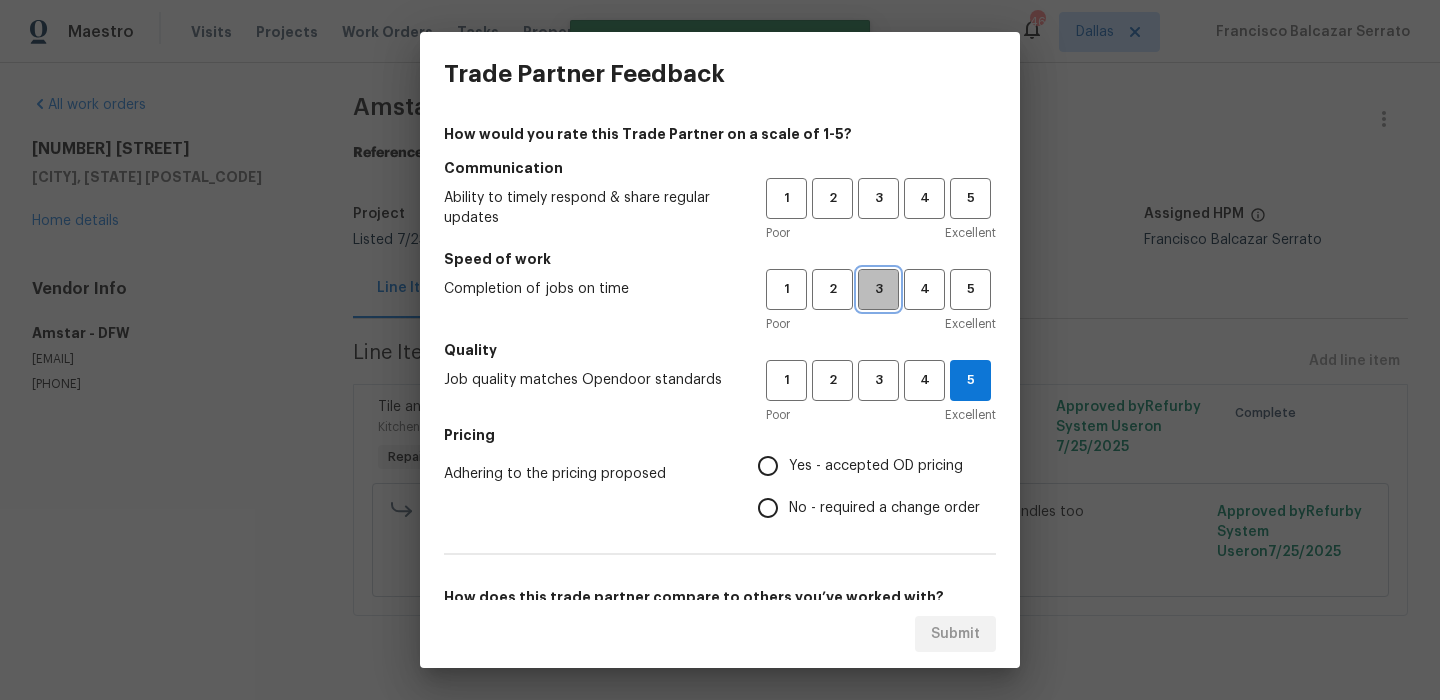 click on "3" at bounding box center [878, 289] 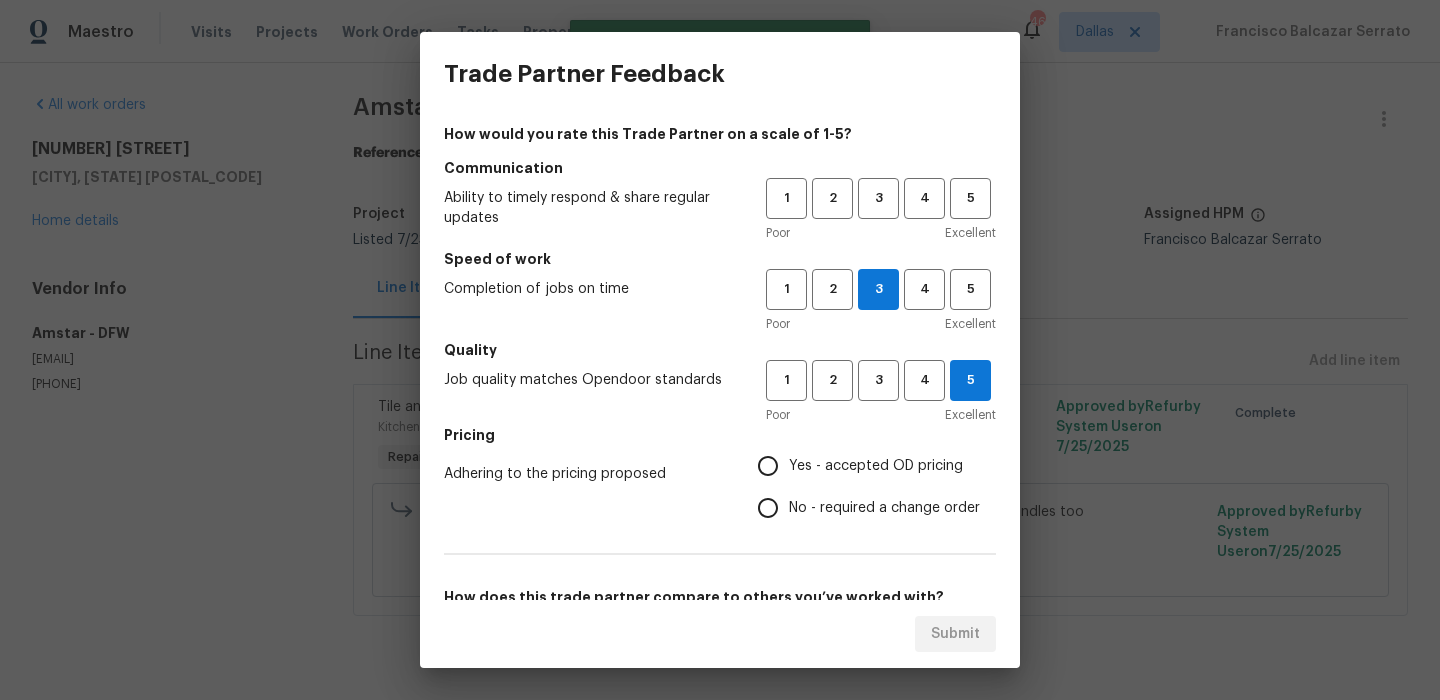 click on "Poor Excellent" at bounding box center (881, 233) 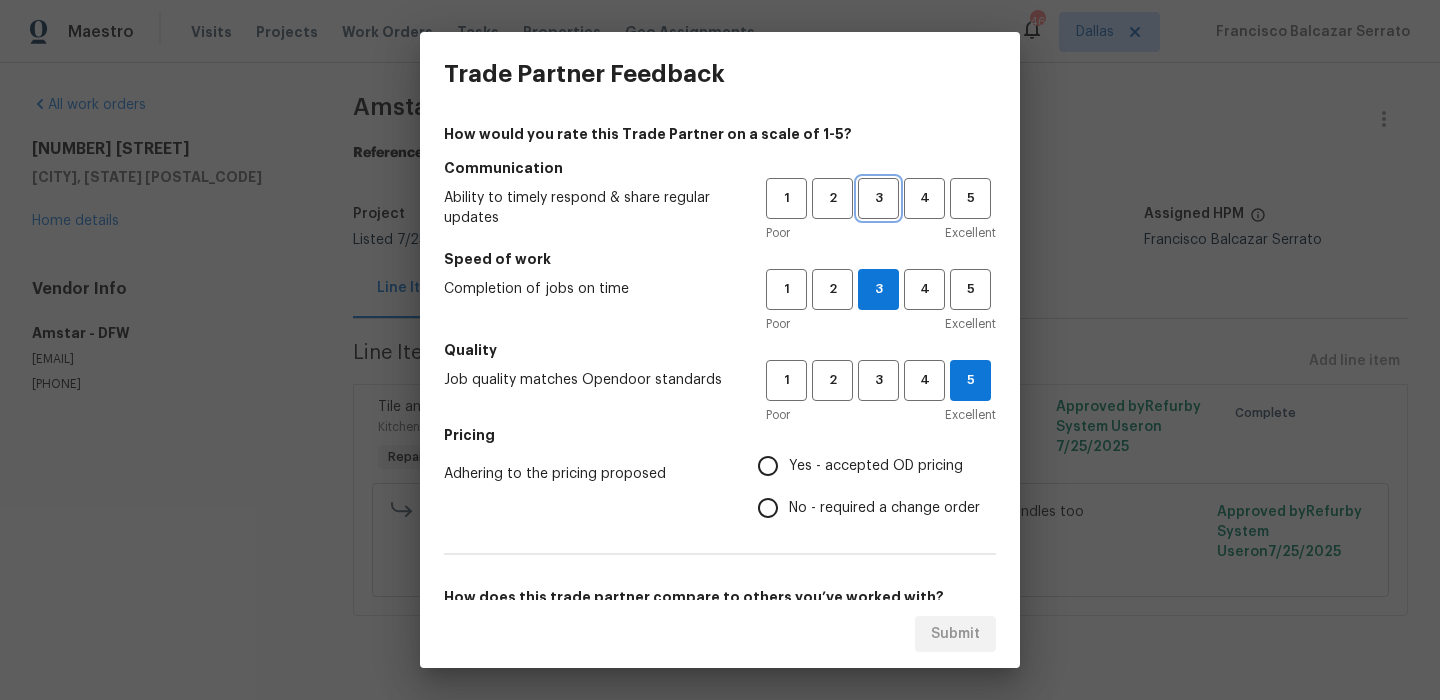 click on "3" at bounding box center (878, 198) 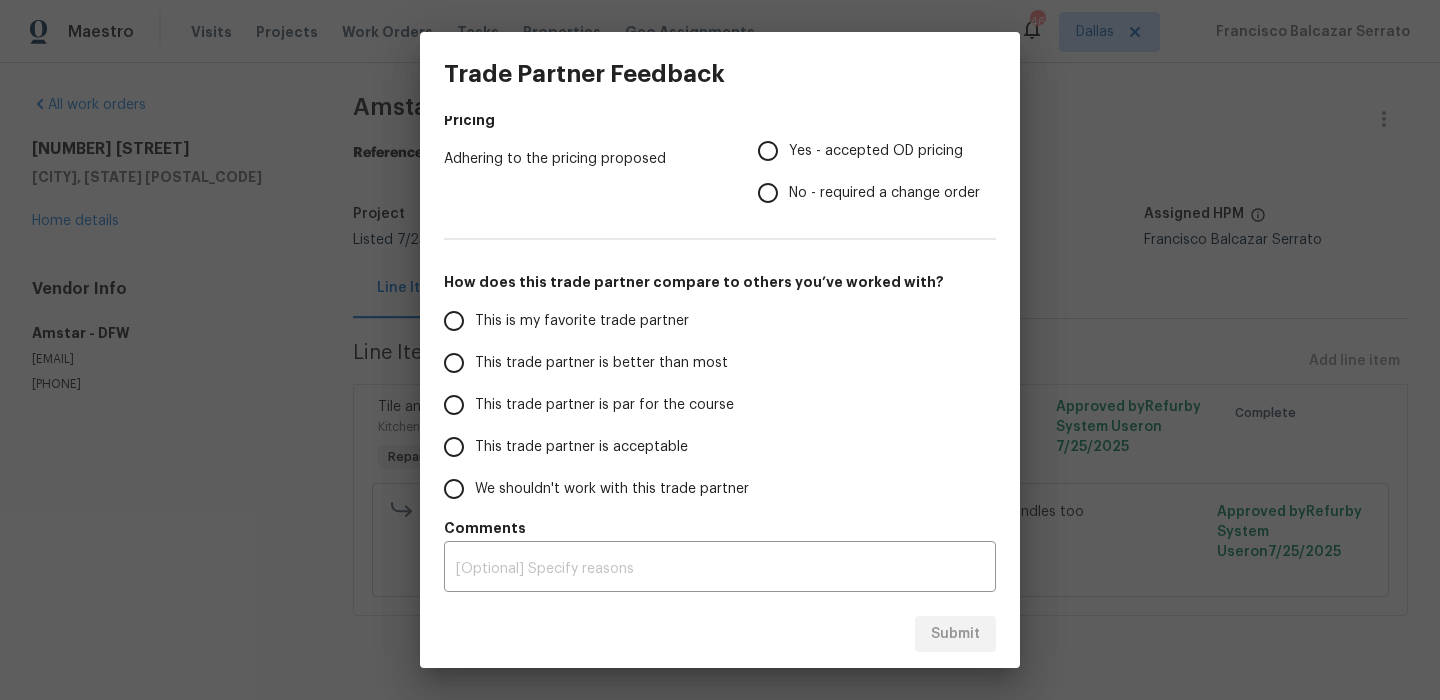 scroll, scrollTop: 302, scrollLeft: 0, axis: vertical 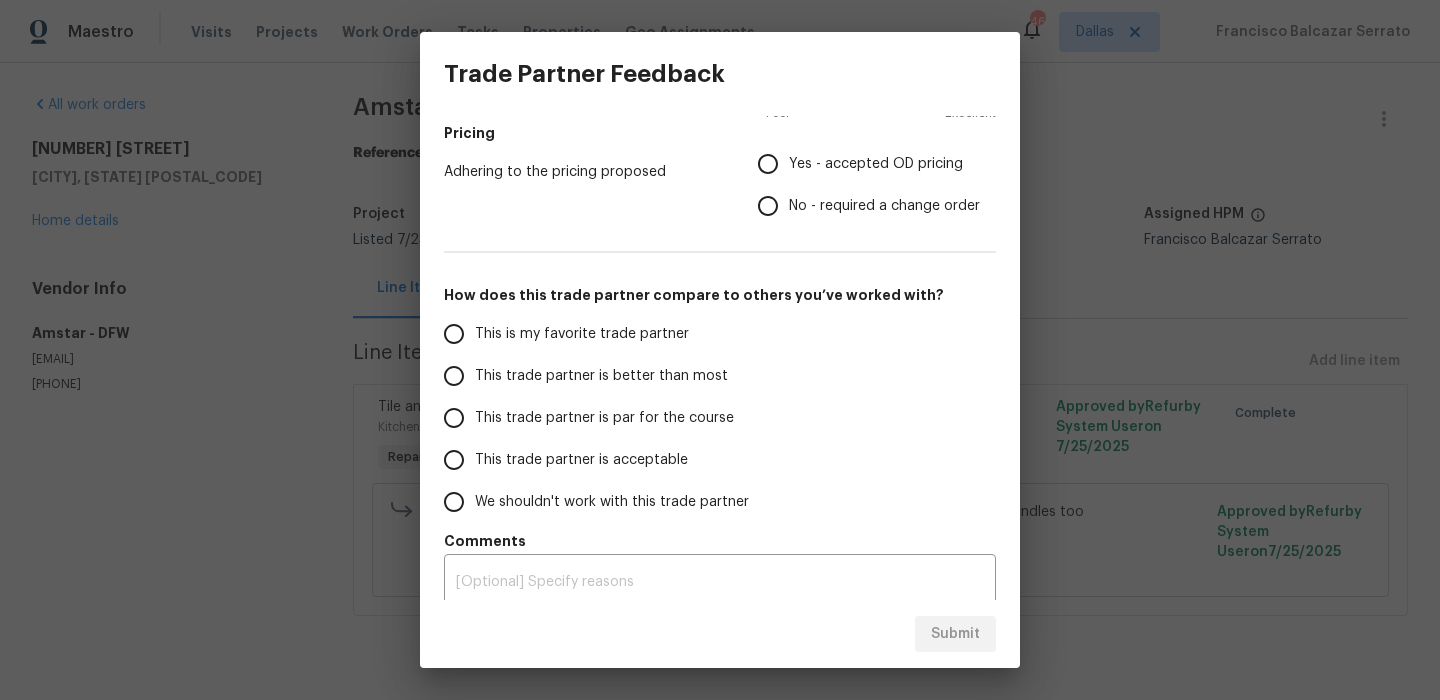 click on "Yes - accepted OD pricing" at bounding box center [876, 164] 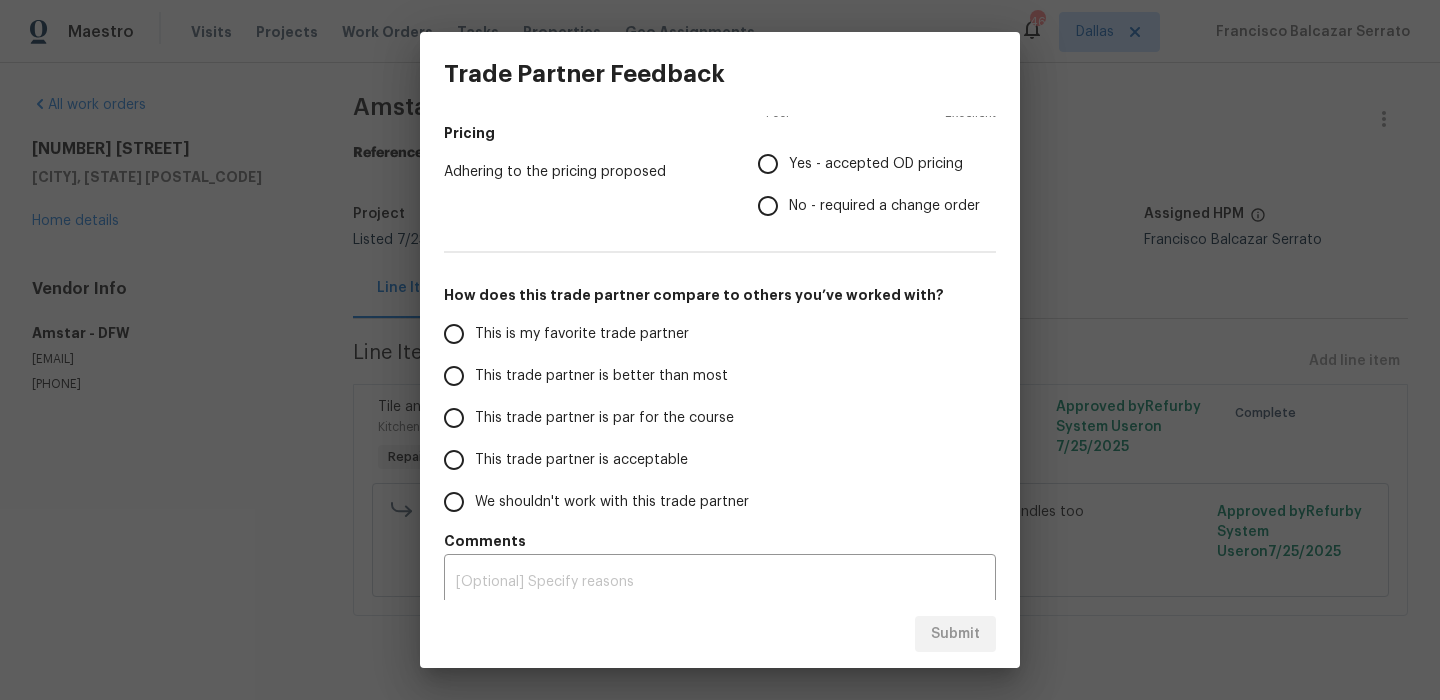 click on "Yes - accepted OD pricing" at bounding box center [768, 164] 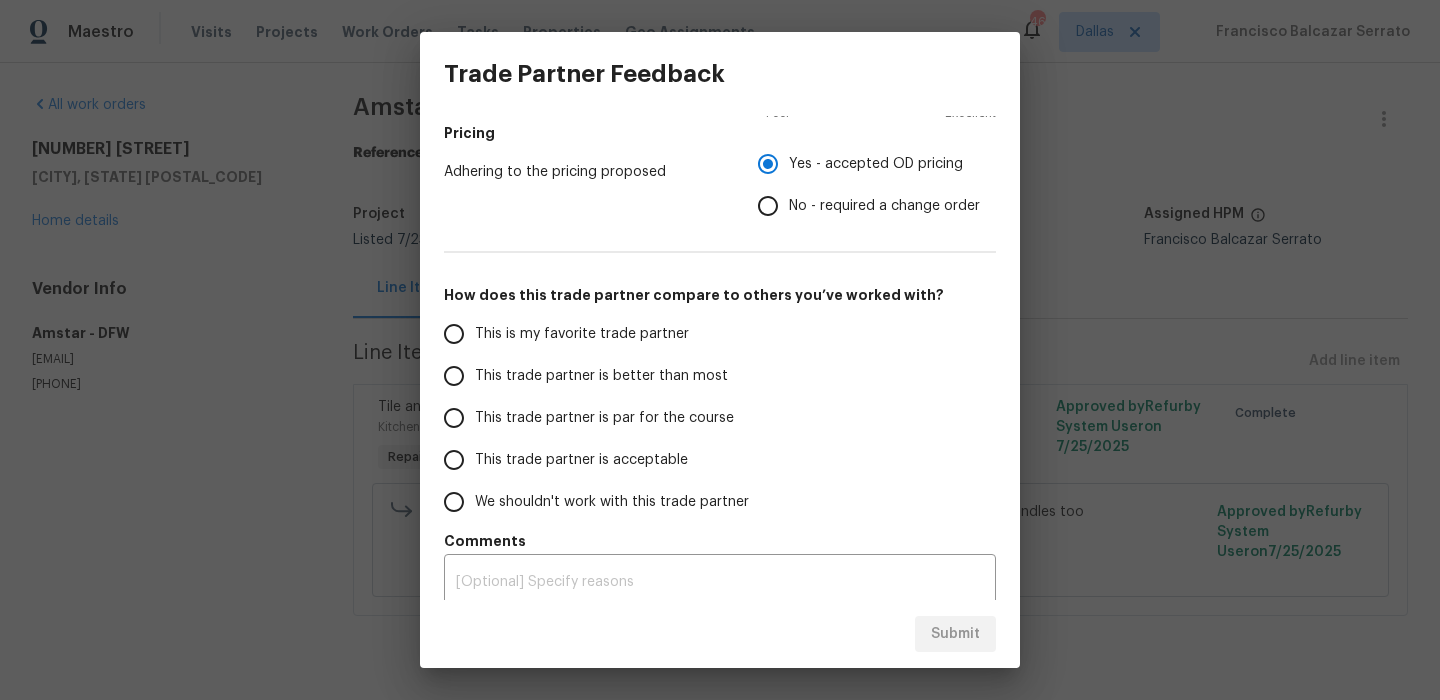 click on "This is my favorite trade partner" at bounding box center [582, 334] 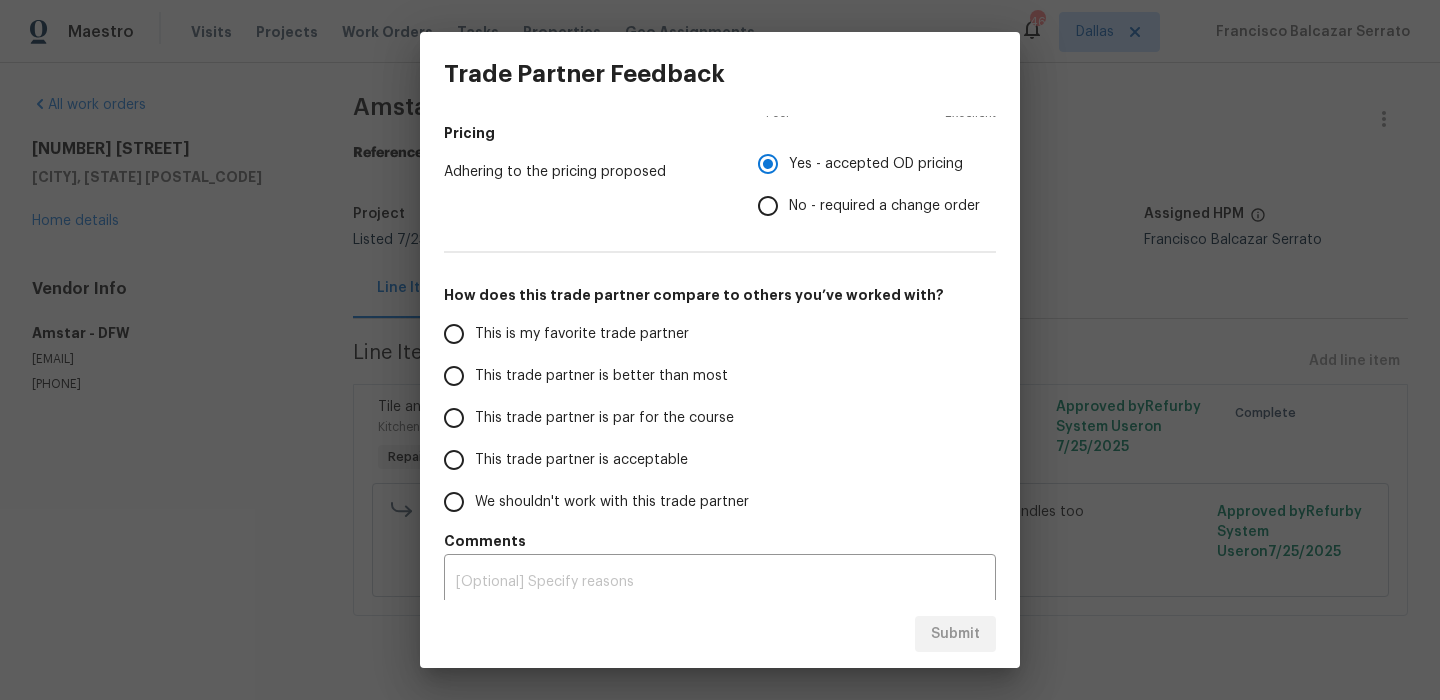 click on "This is my favorite trade partner" at bounding box center (454, 334) 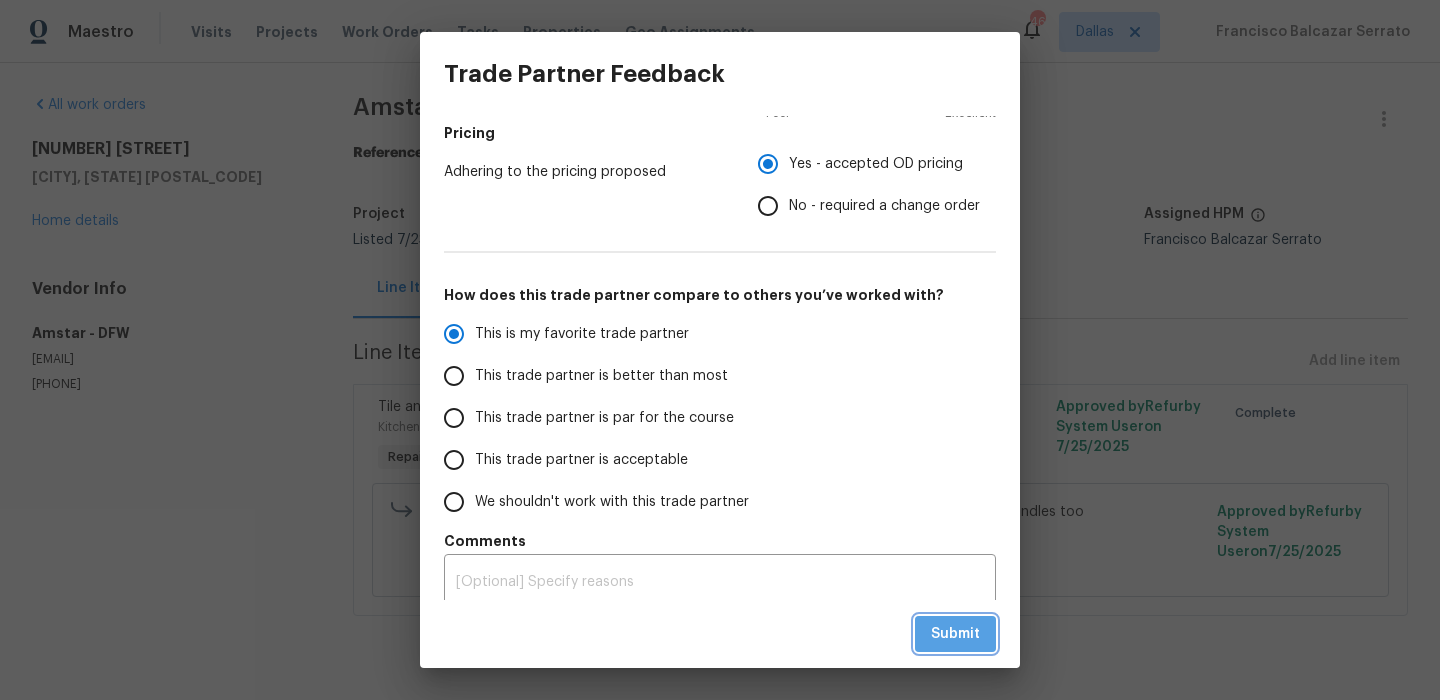 click on "Submit" at bounding box center [955, 634] 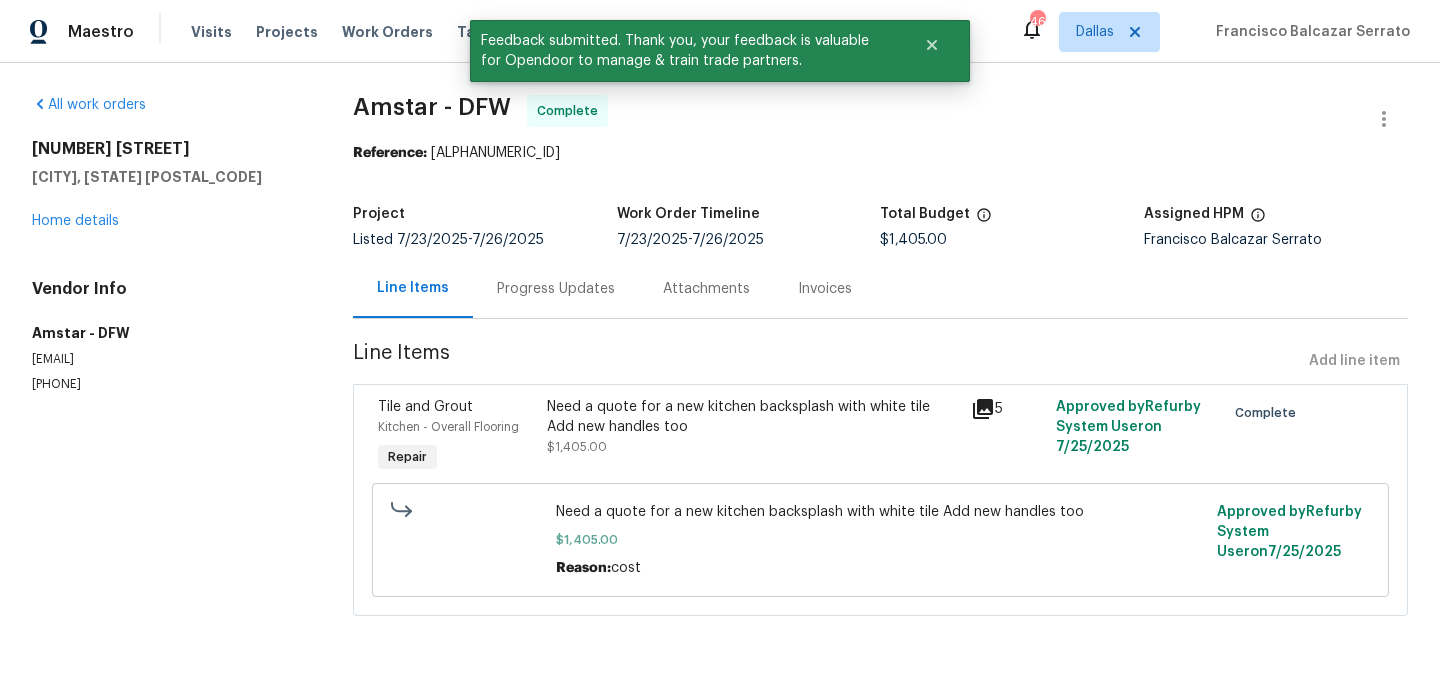 click on "1268 Clifftop Ln Dallas, TX 75208 Home details" at bounding box center (168, 185) 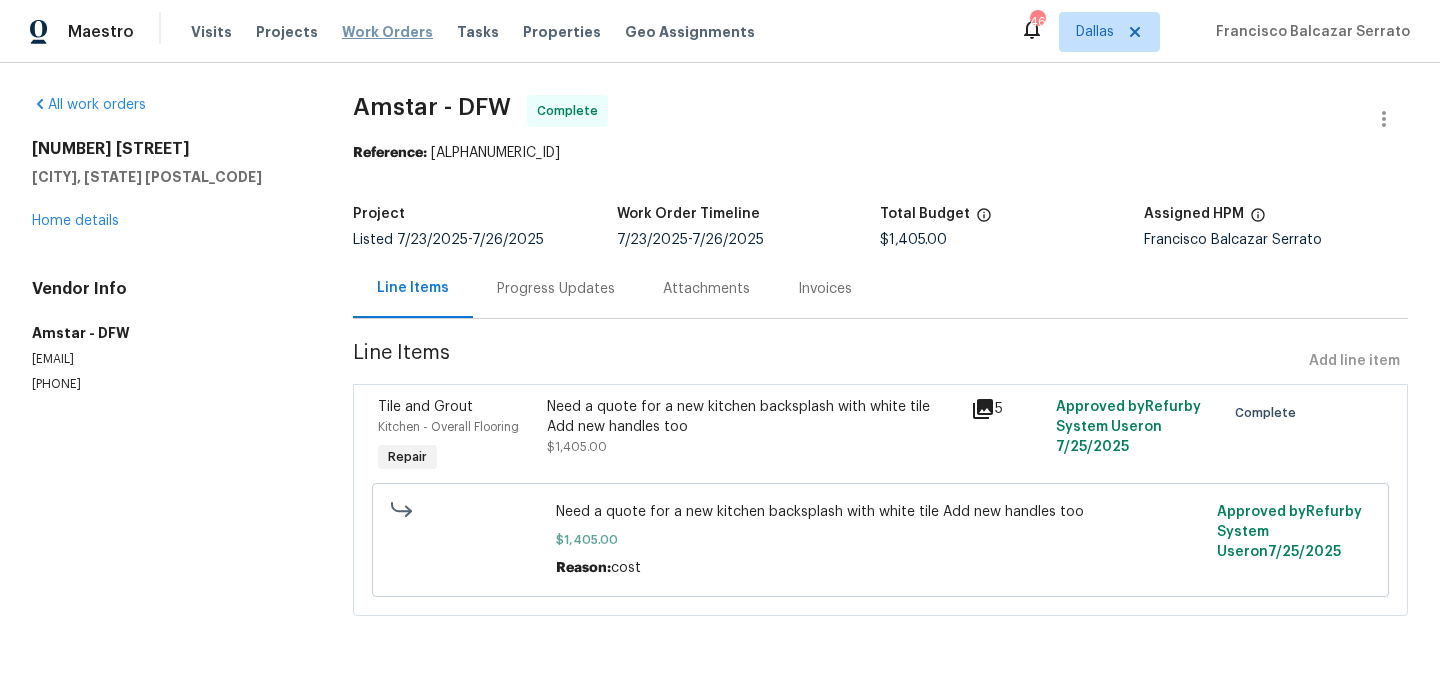 click on "Work Orders" at bounding box center [387, 32] 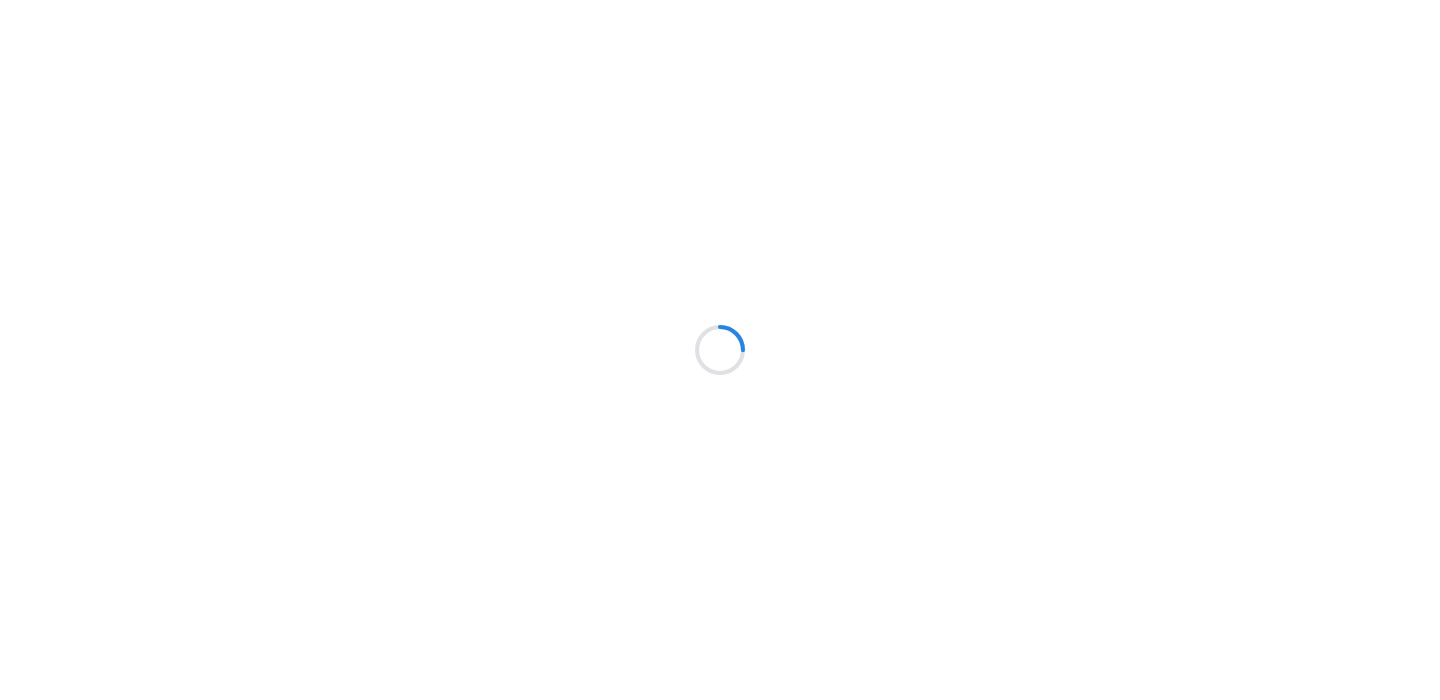 scroll, scrollTop: 0, scrollLeft: 0, axis: both 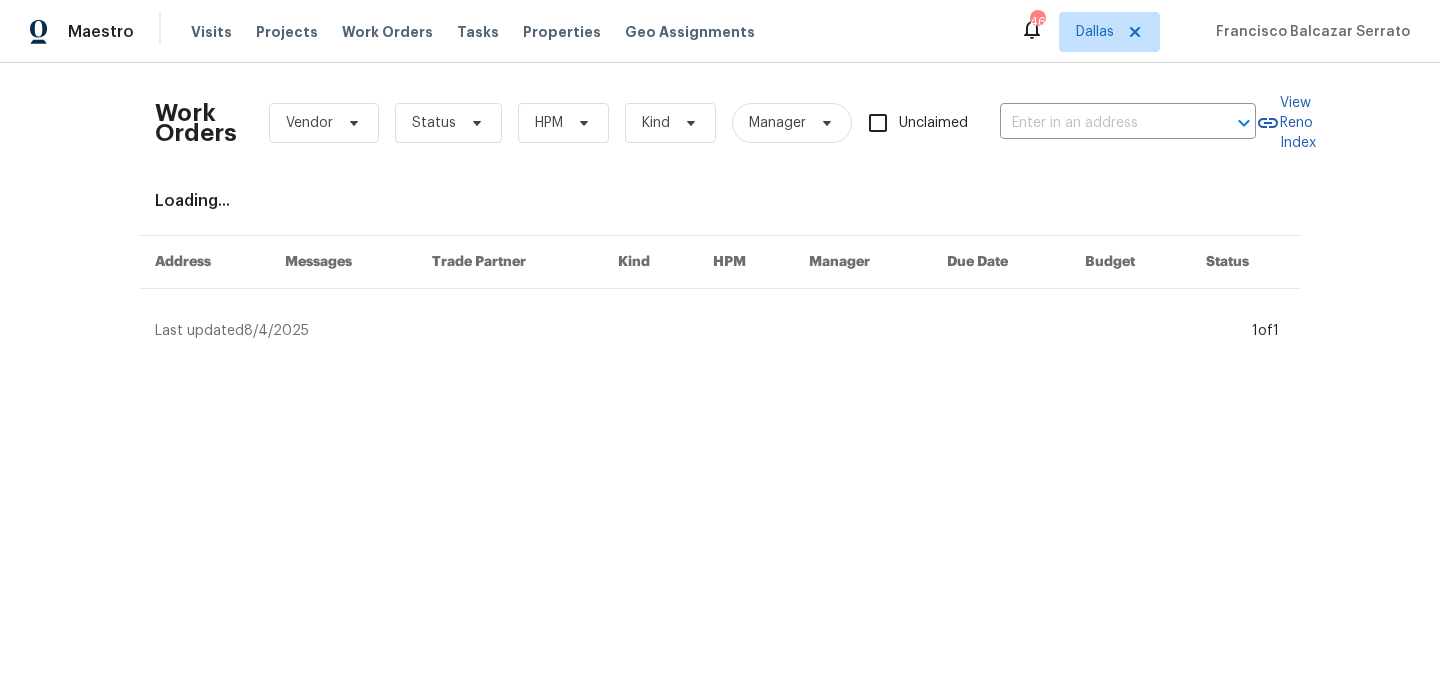 click on "Status" at bounding box center (448, 123) 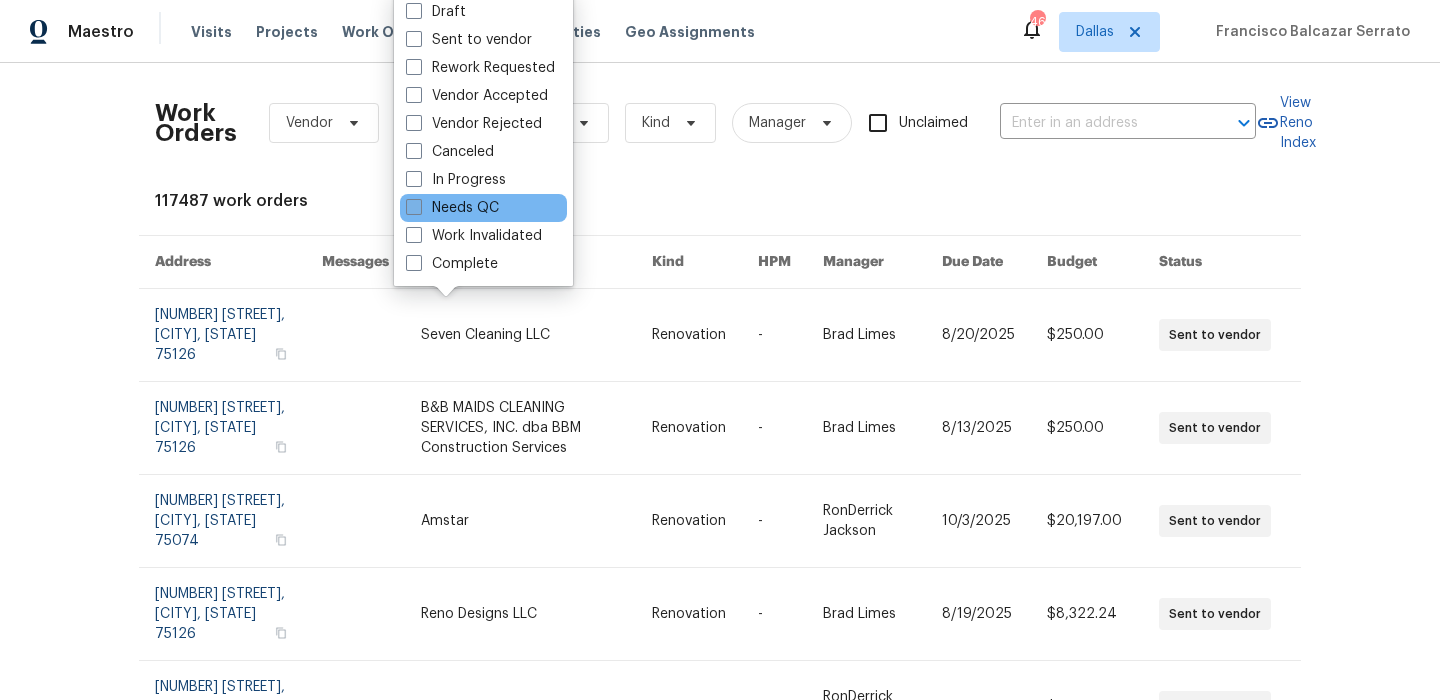 click on "Needs QC" at bounding box center (452, 208) 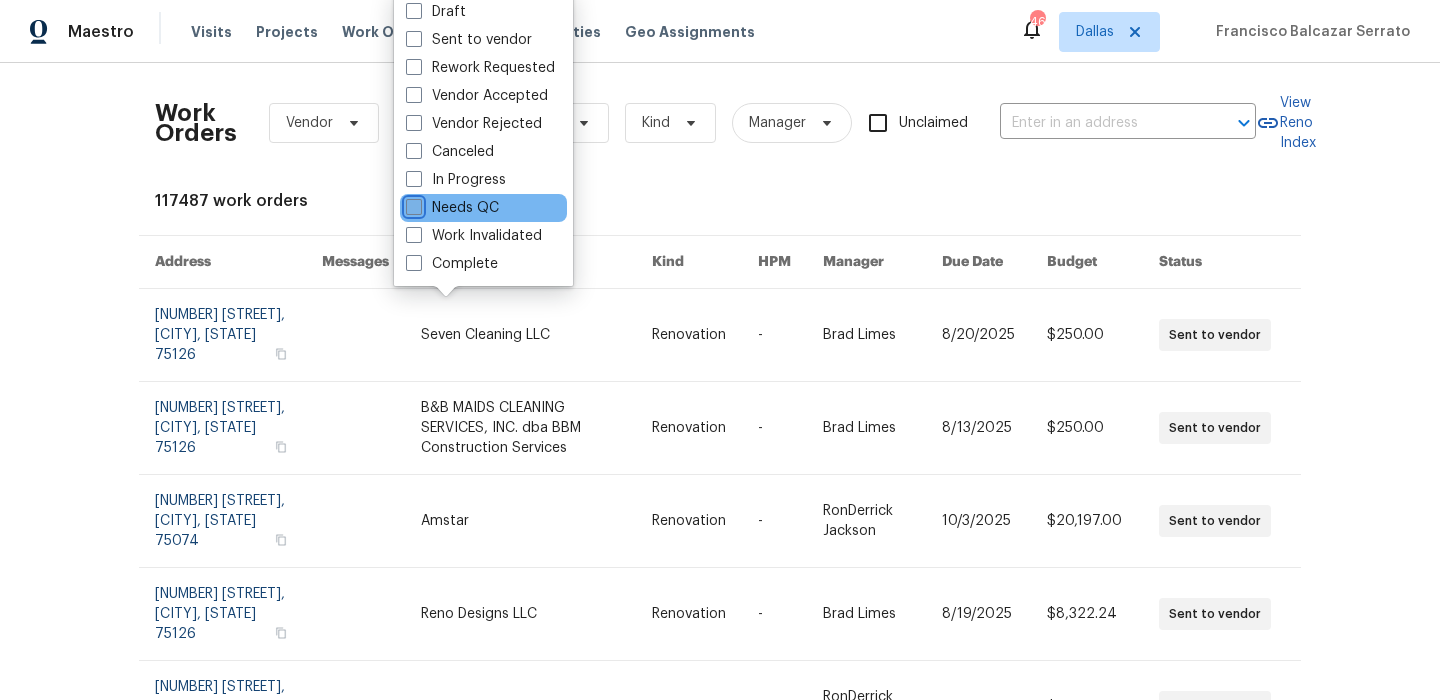 click on "Needs QC" at bounding box center (412, 204) 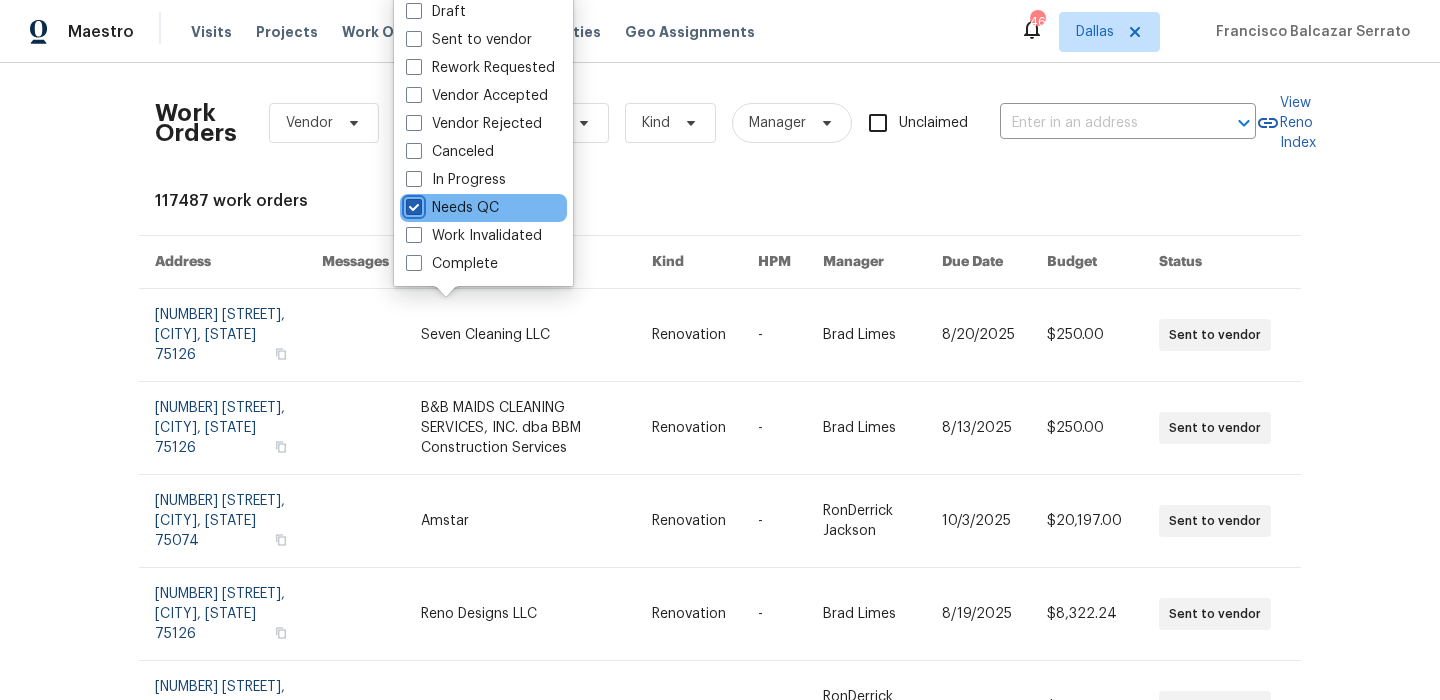 checkbox on "true" 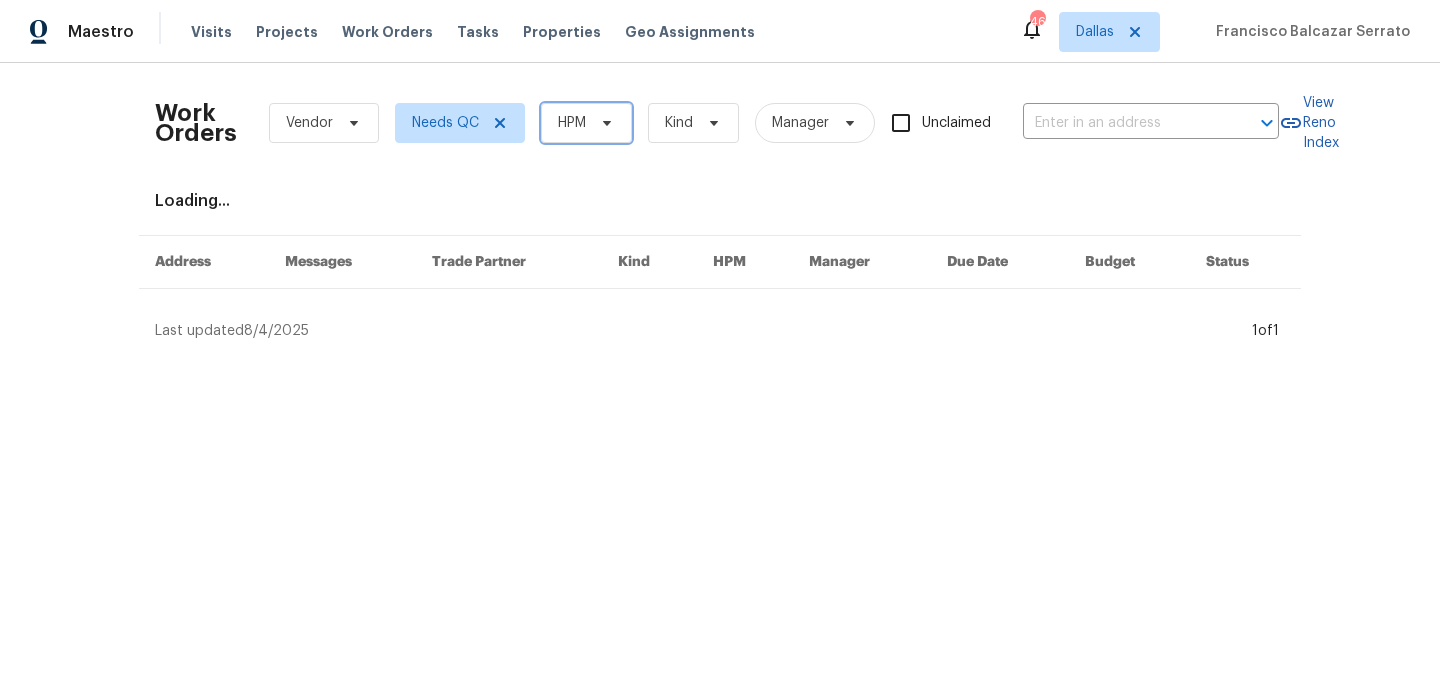 click on "HPM" at bounding box center (572, 123) 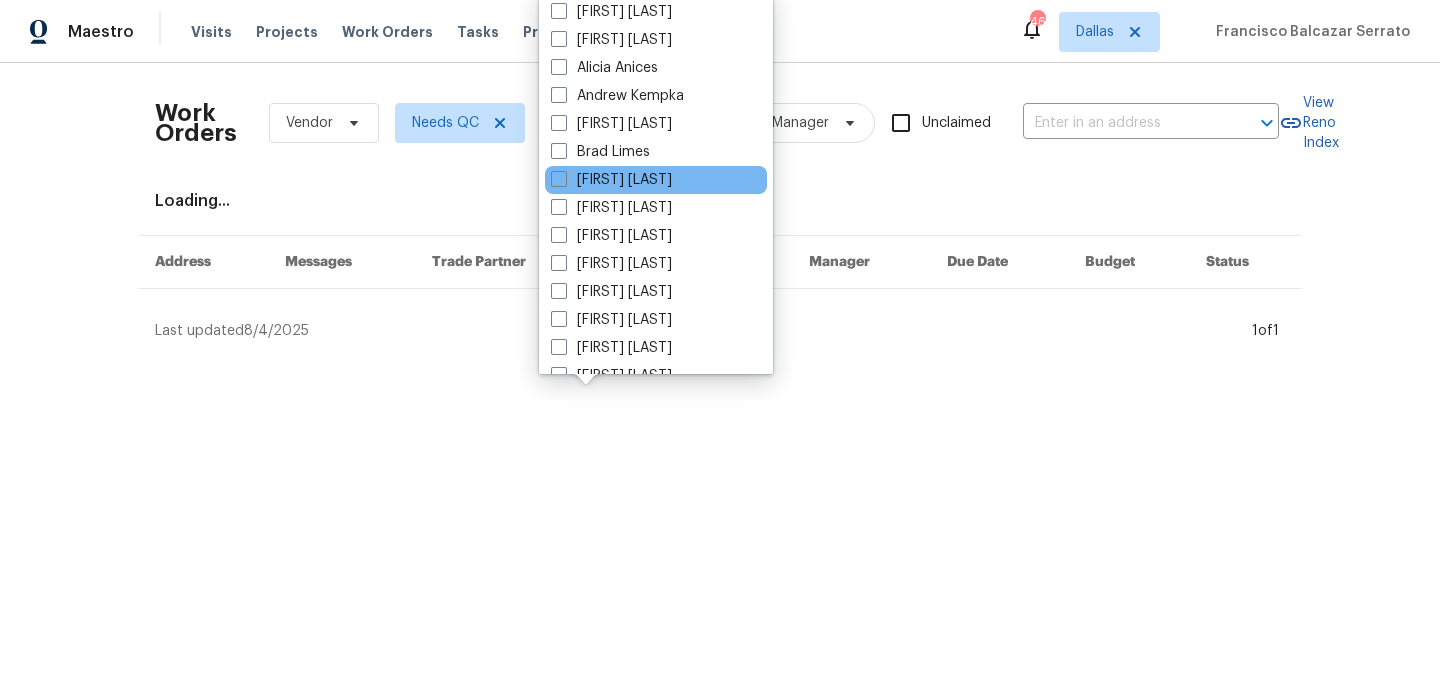 scroll, scrollTop: 140, scrollLeft: 0, axis: vertical 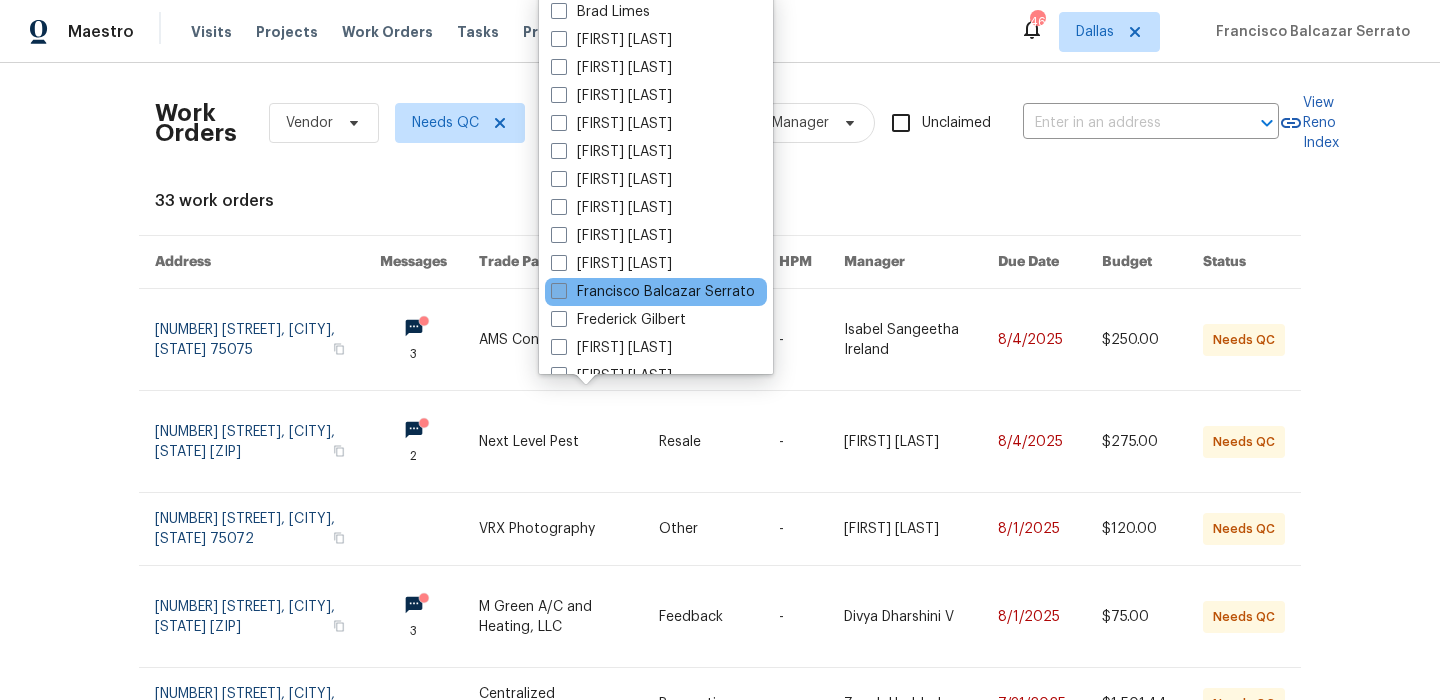 click on "Francisco Balcazar Serrato" at bounding box center [653, 292] 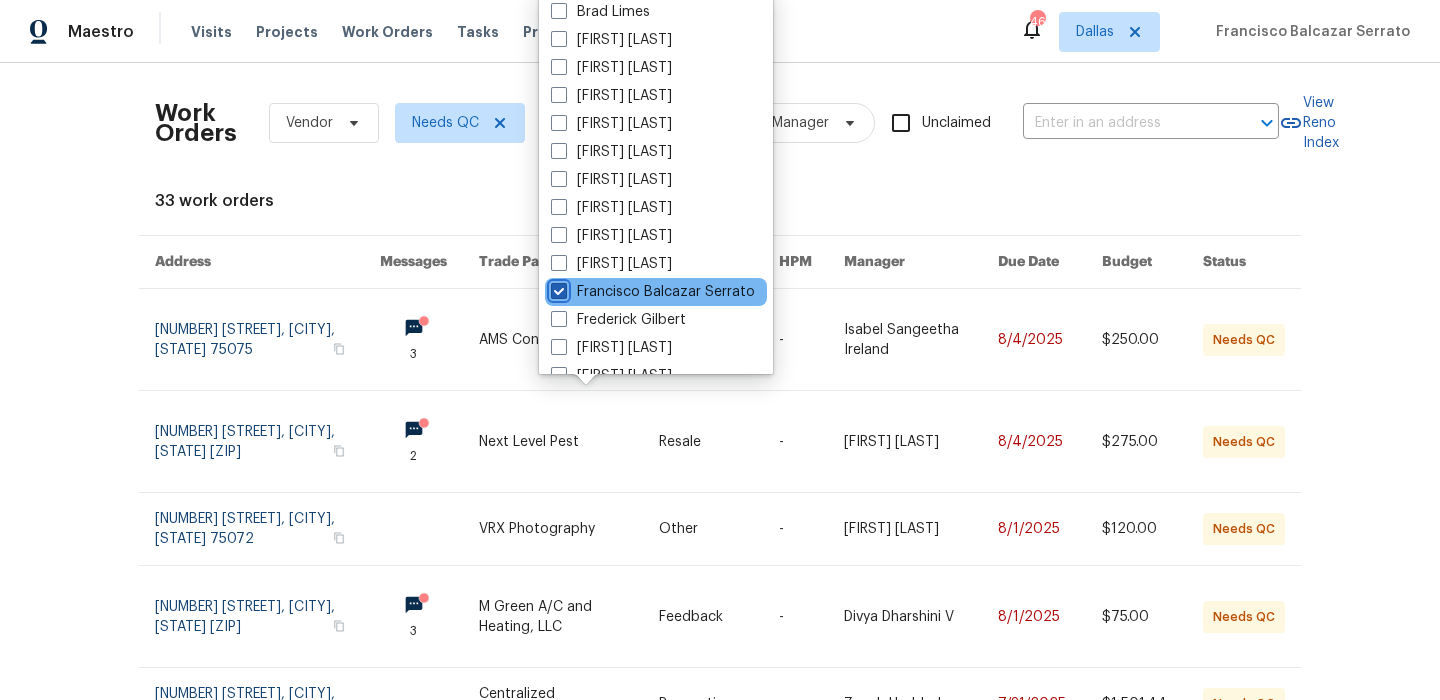 checkbox on "true" 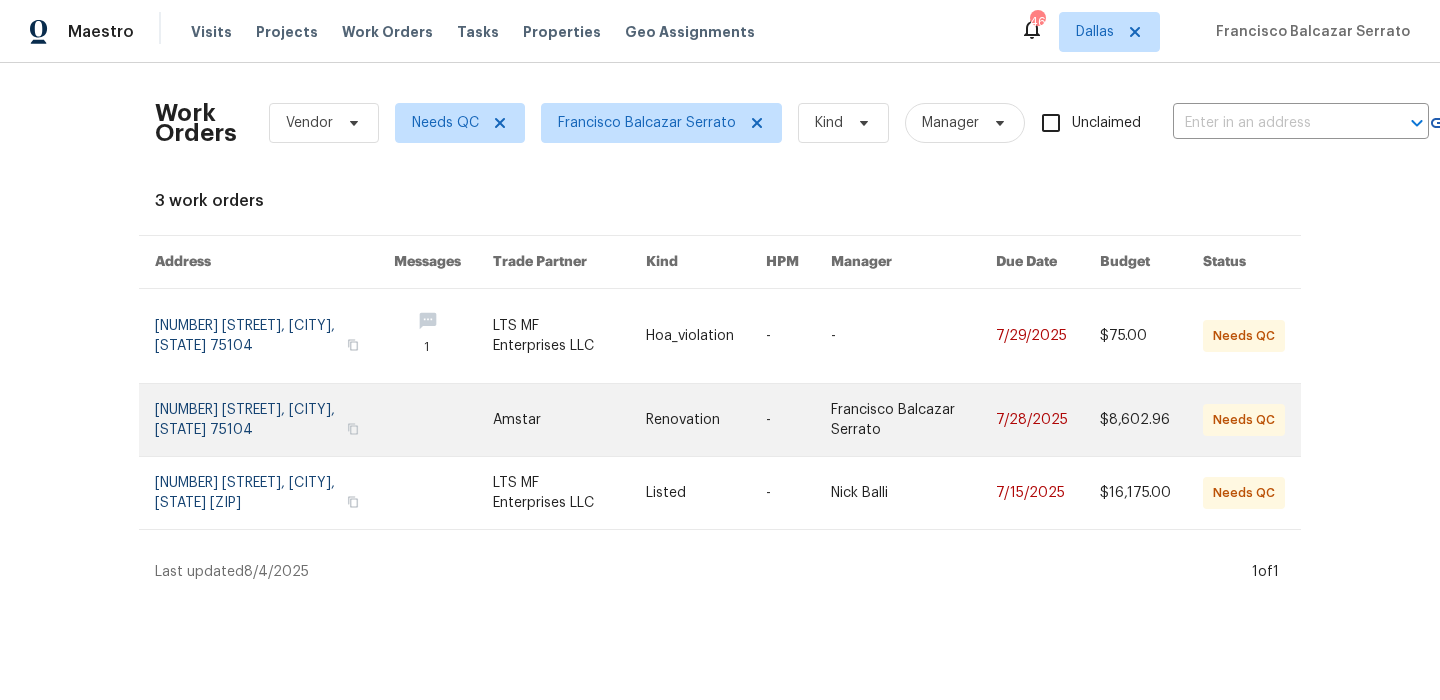 click at bounding box center [427, 420] 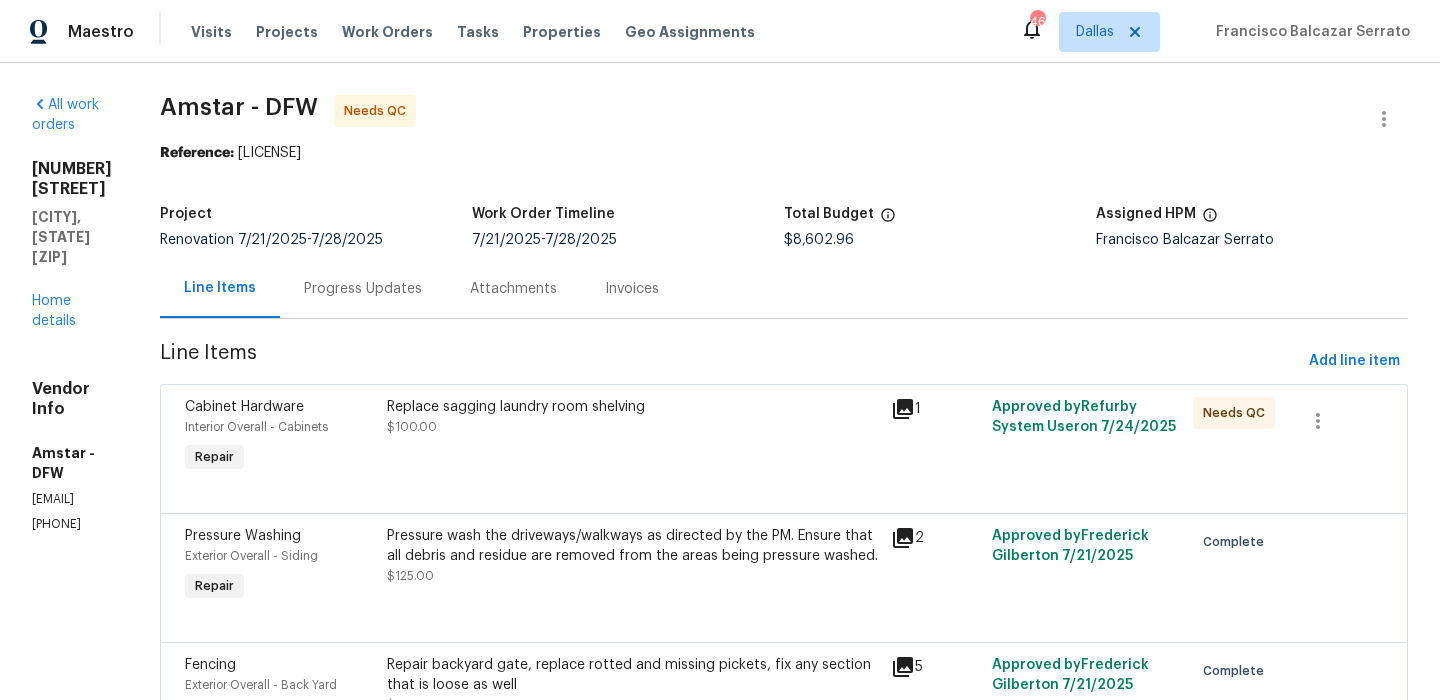 click on "Replace sagging laundry room shelving" at bounding box center [633, 407] 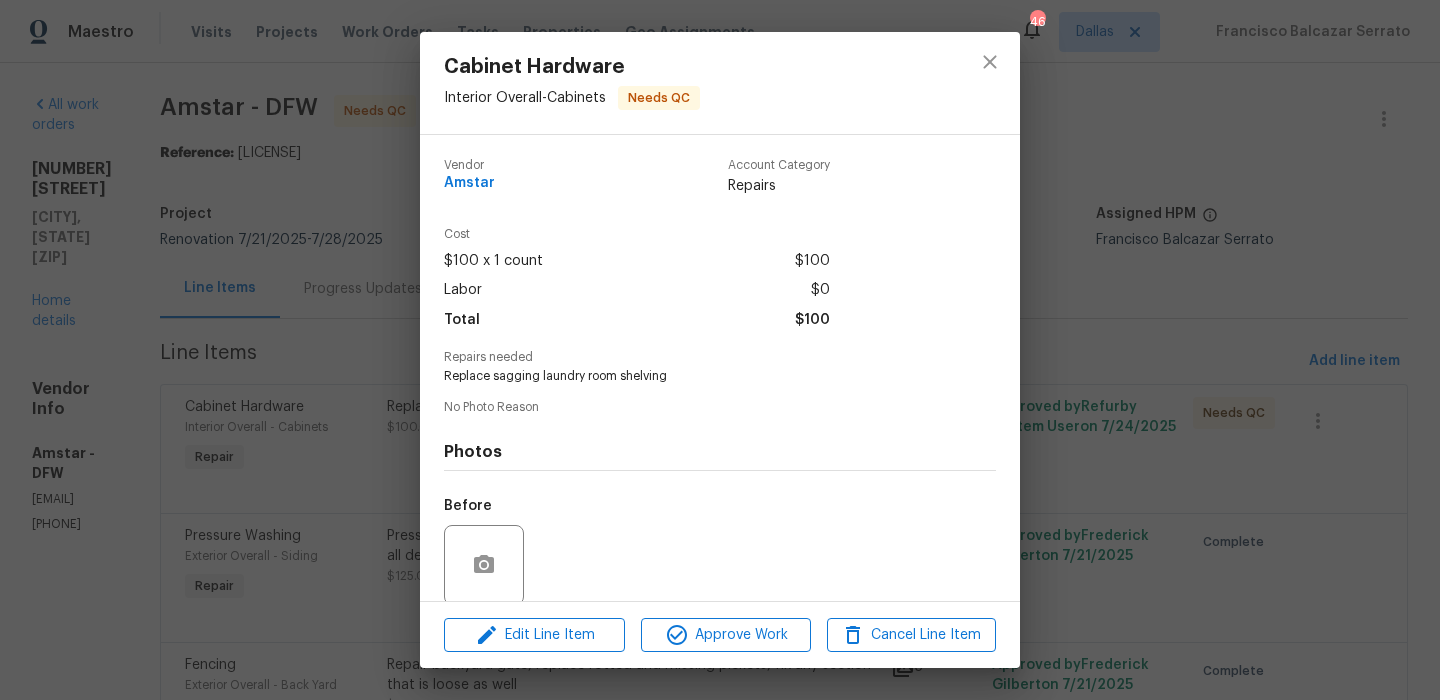 scroll, scrollTop: 153, scrollLeft: 0, axis: vertical 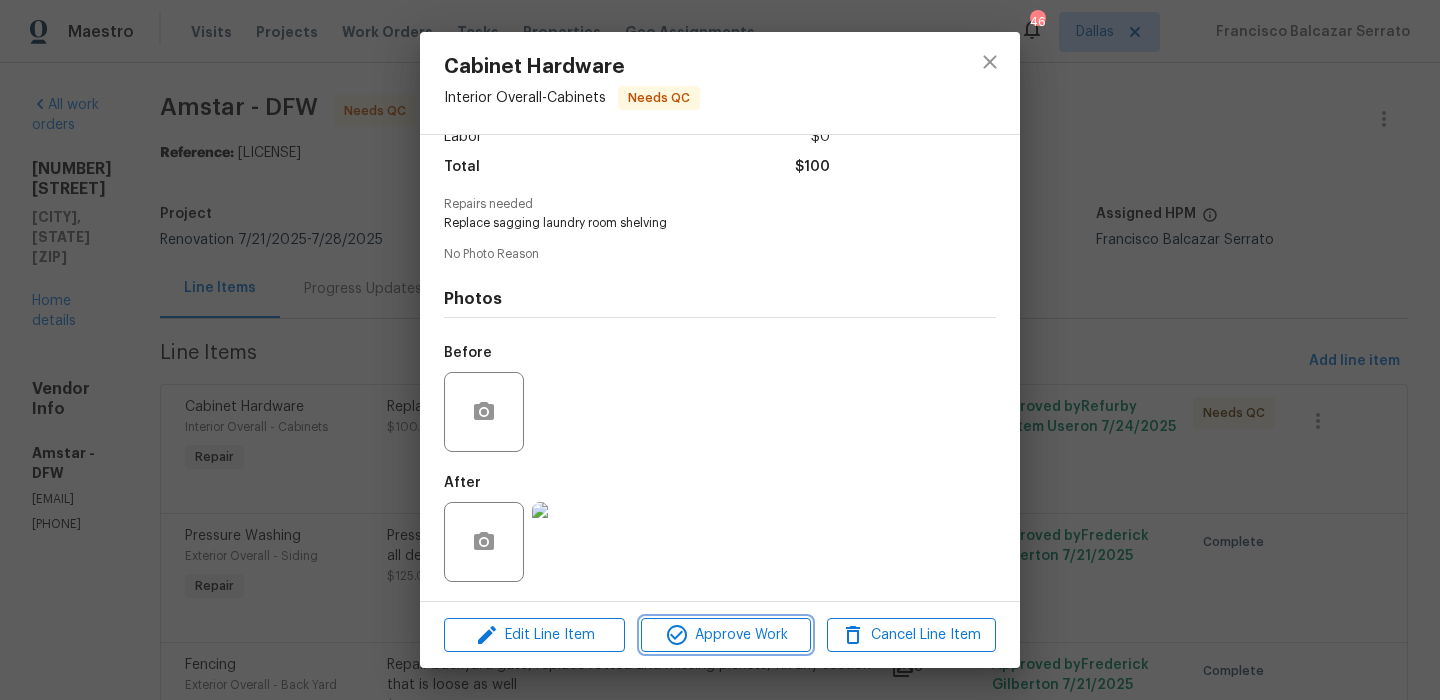 click on "Approve Work" at bounding box center (725, 635) 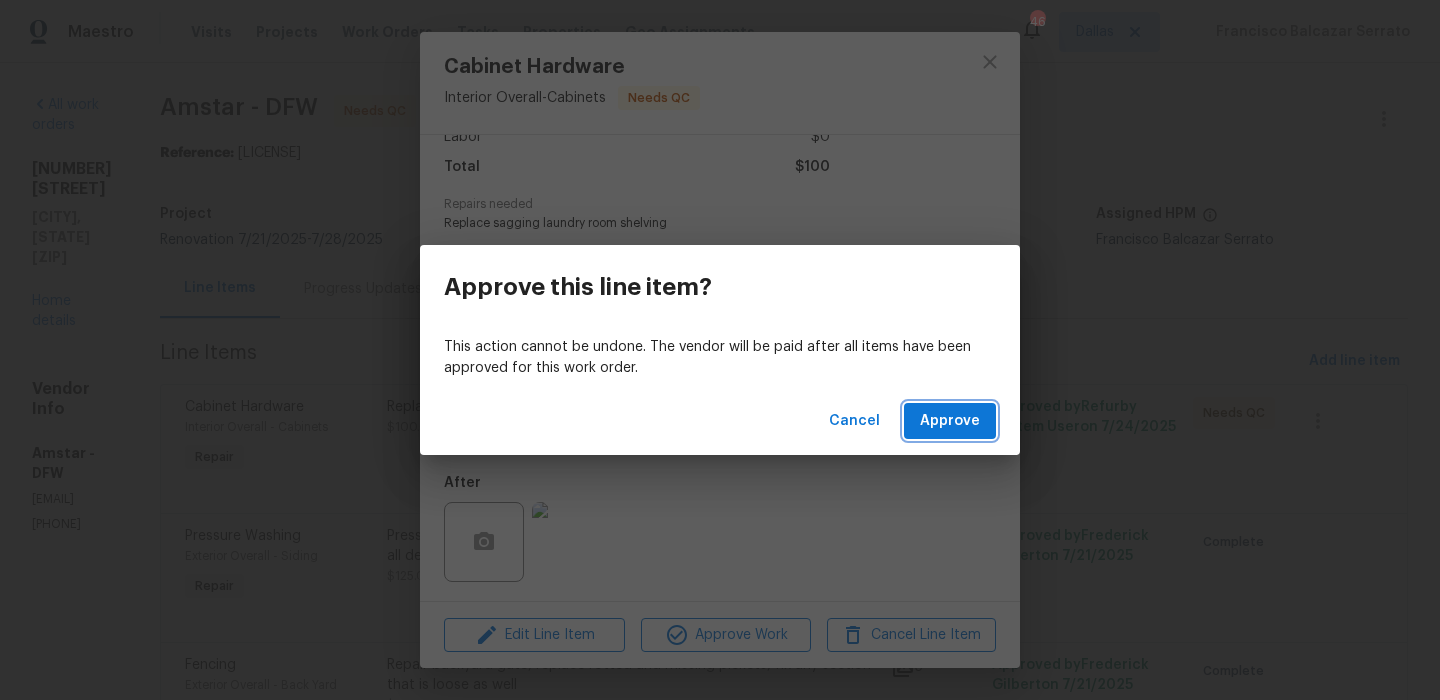 click on "Approve" at bounding box center [950, 421] 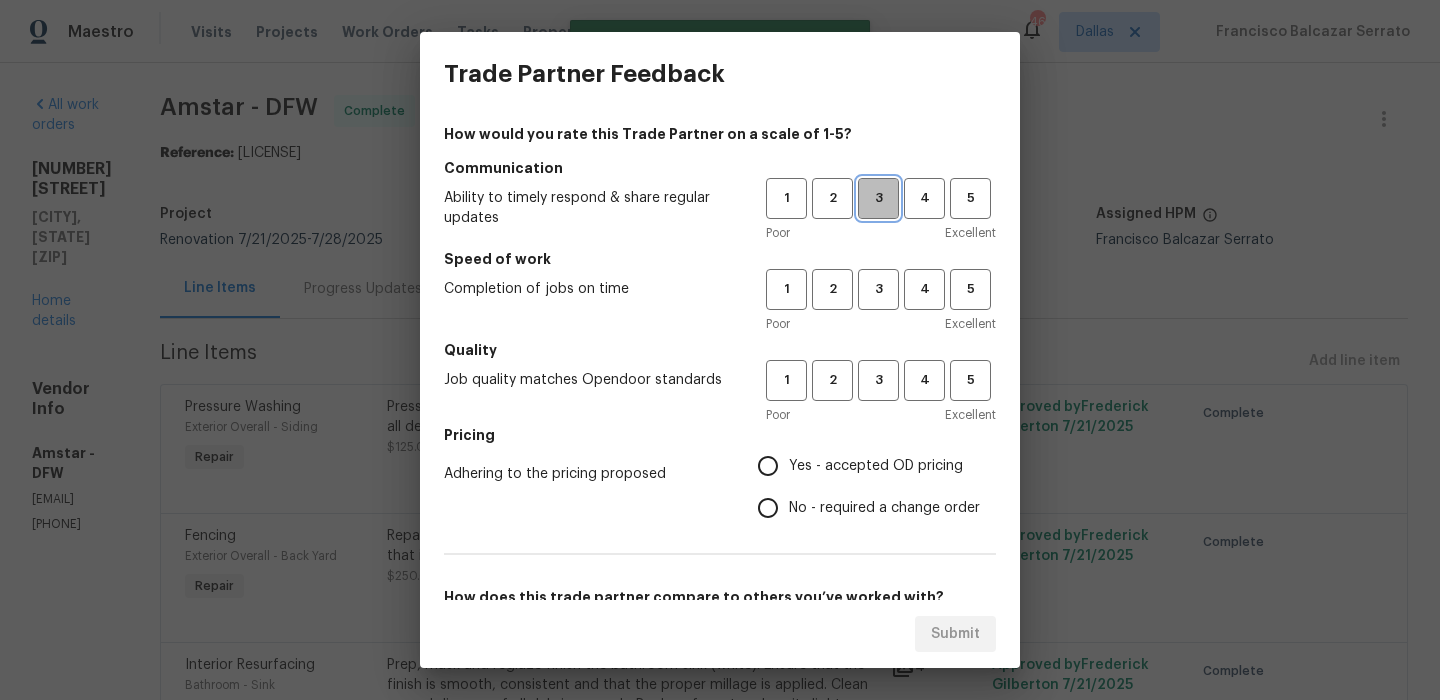 click on "3" at bounding box center (878, 198) 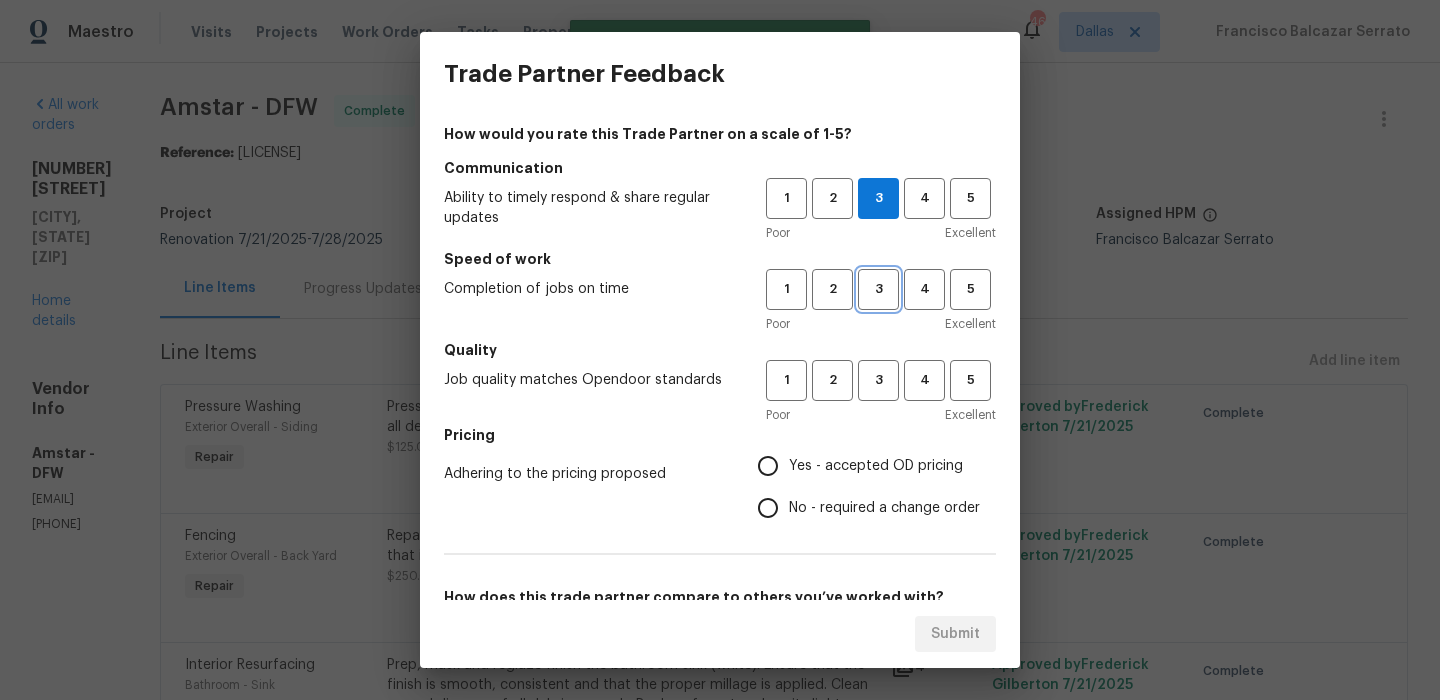 click on "3" at bounding box center [878, 289] 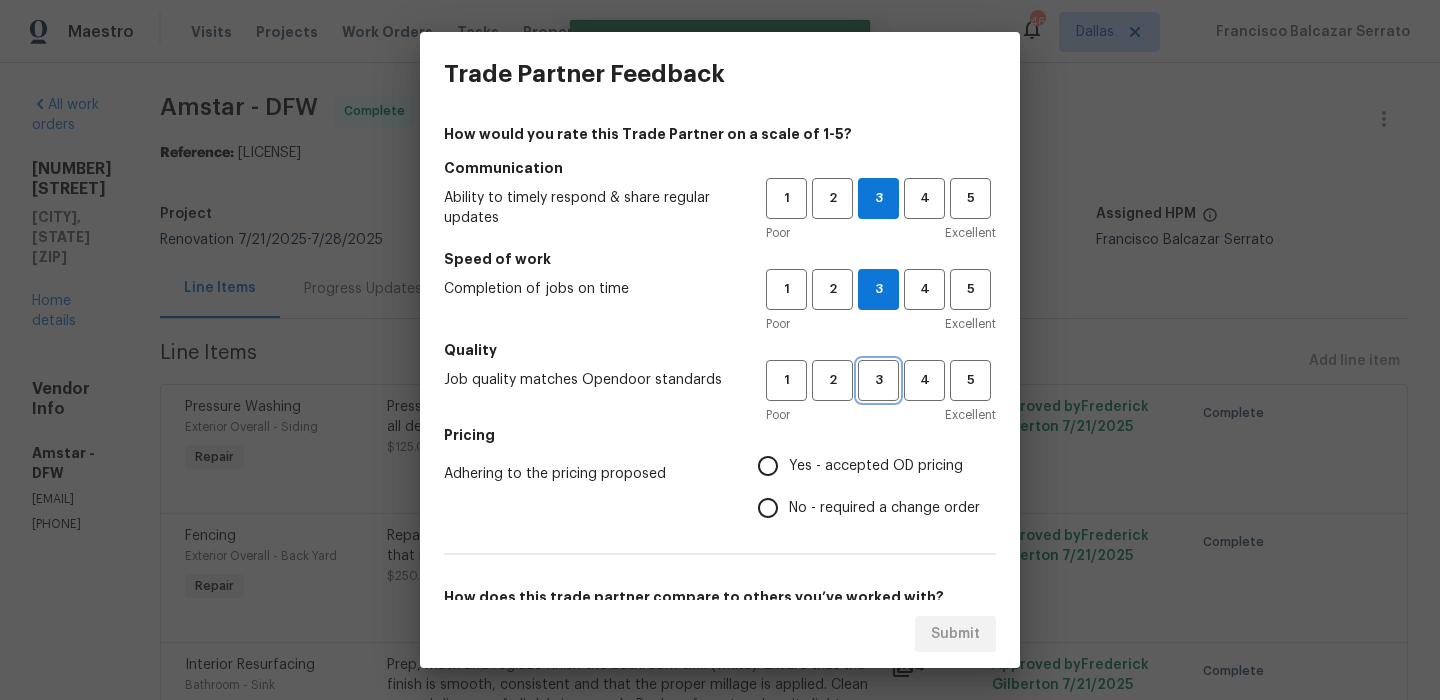 click on "3" at bounding box center [878, 380] 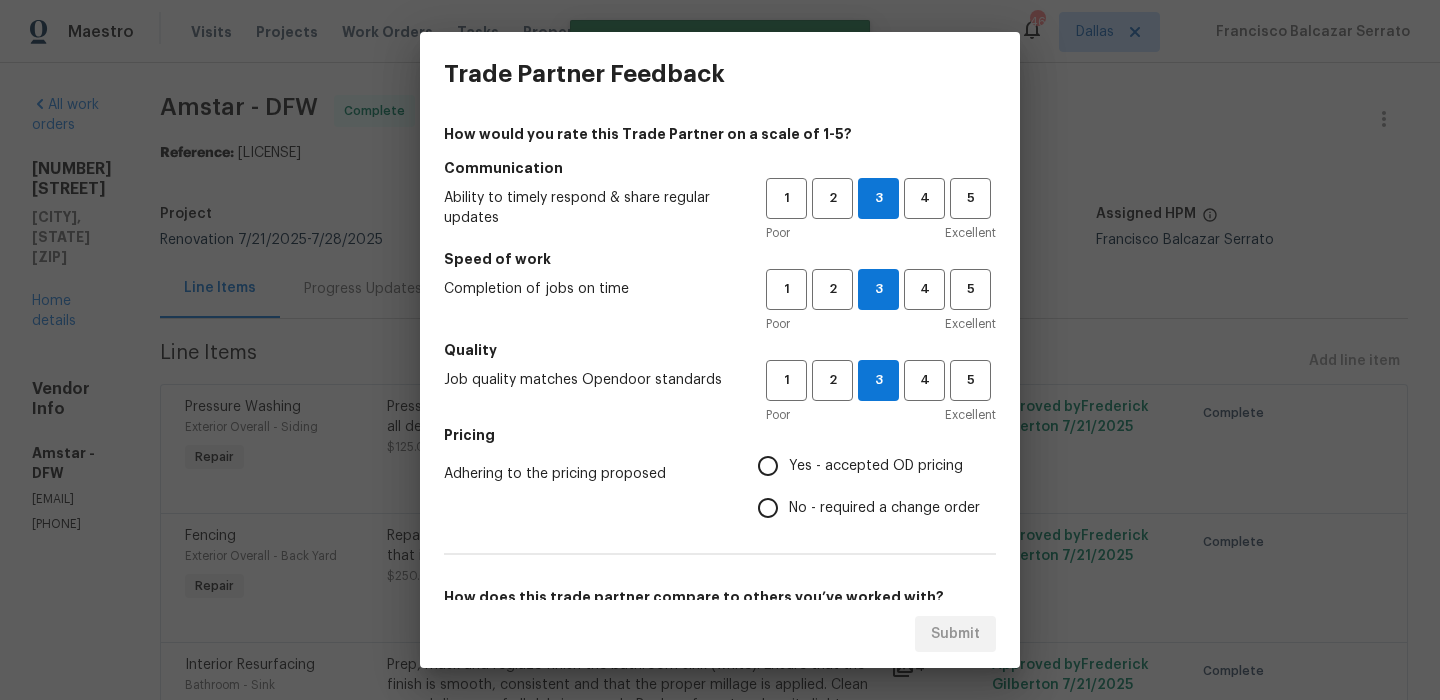 click on "Yes - accepted OD pricing" at bounding box center (863, 466) 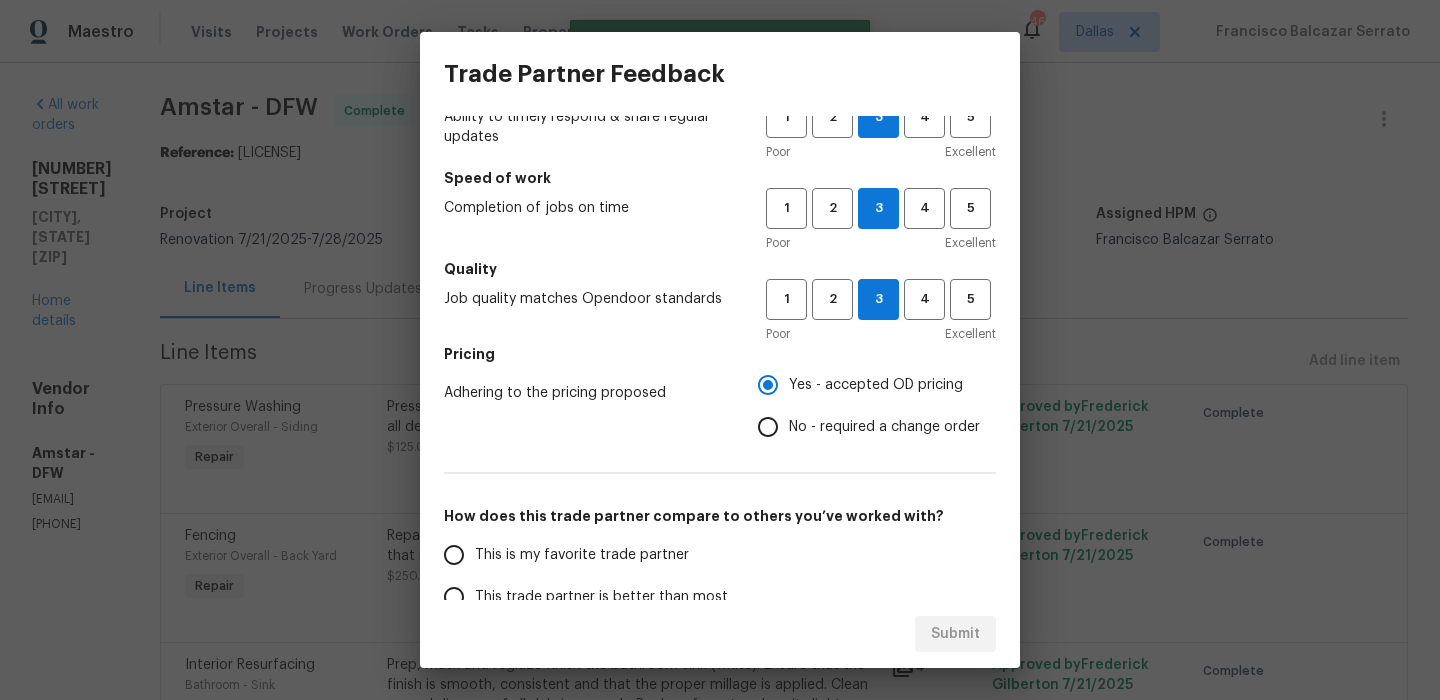 scroll, scrollTop: 197, scrollLeft: 0, axis: vertical 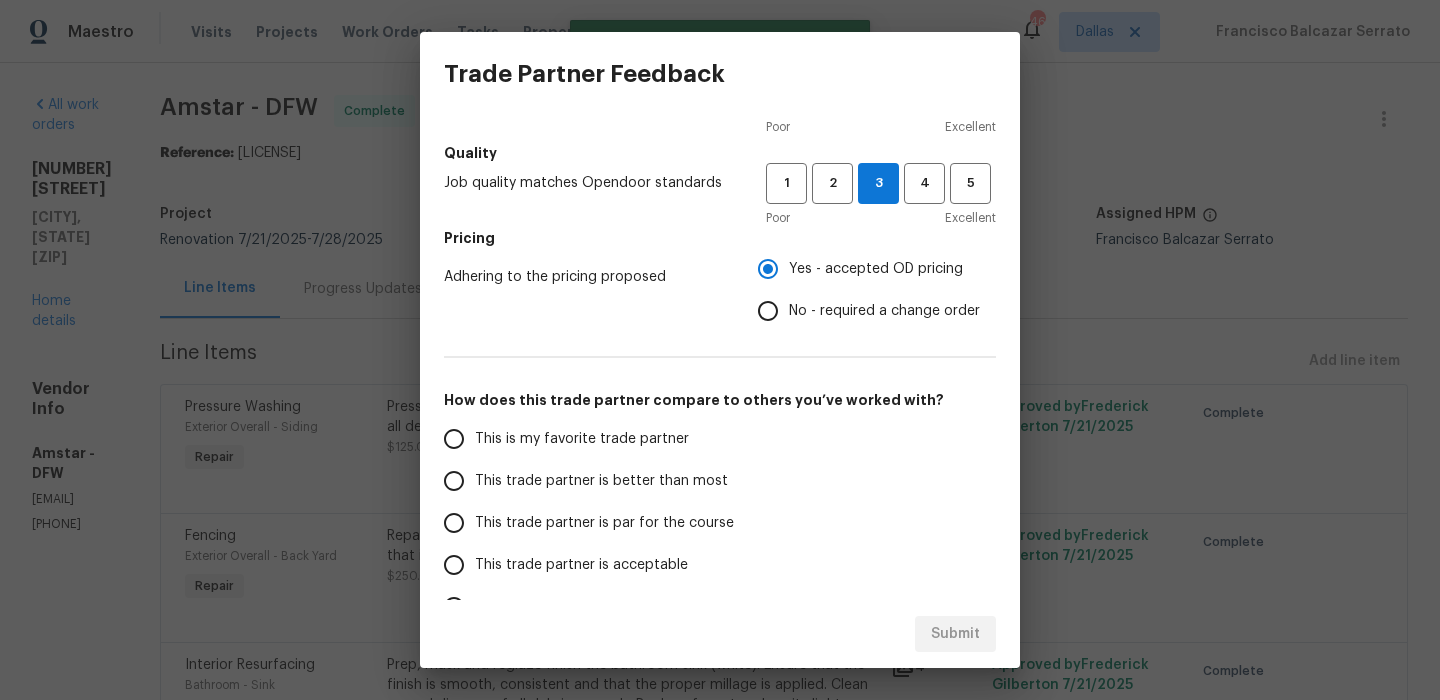 click on "This is my favorite trade partner" at bounding box center [582, 439] 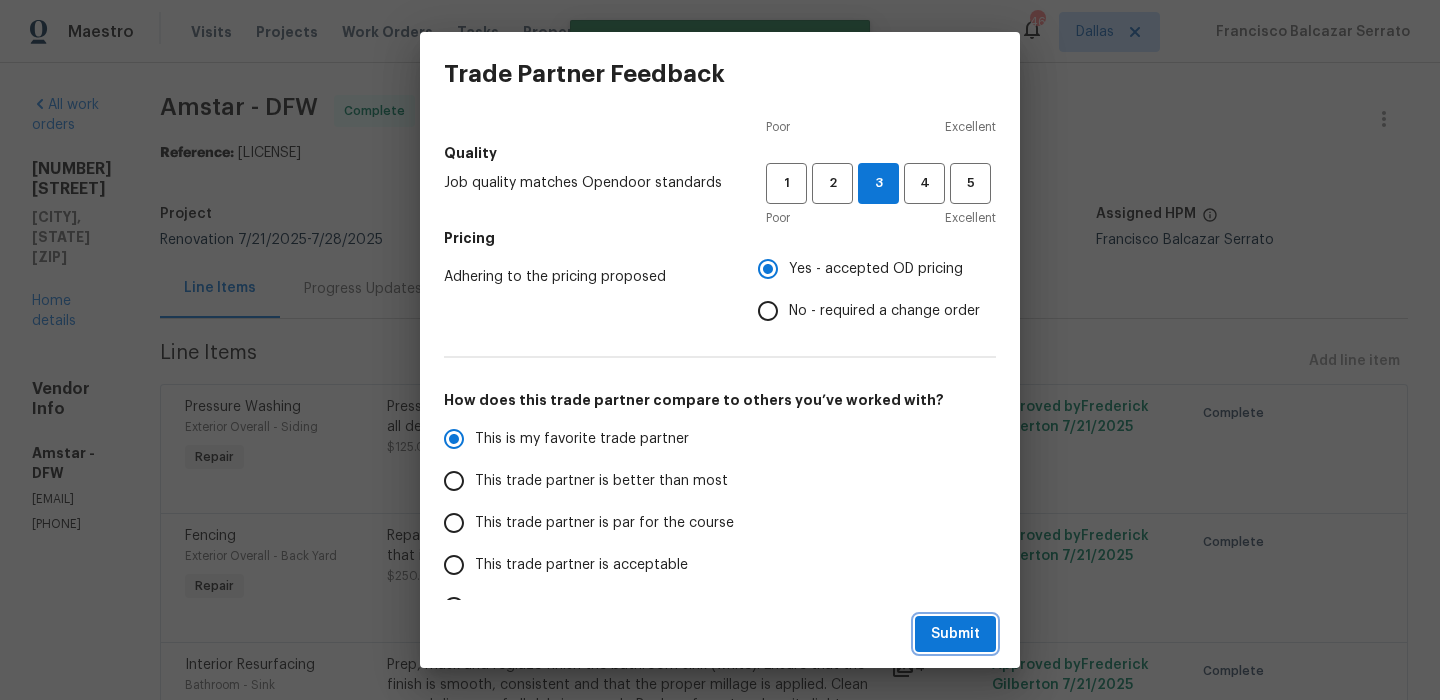click on "Submit" at bounding box center (955, 634) 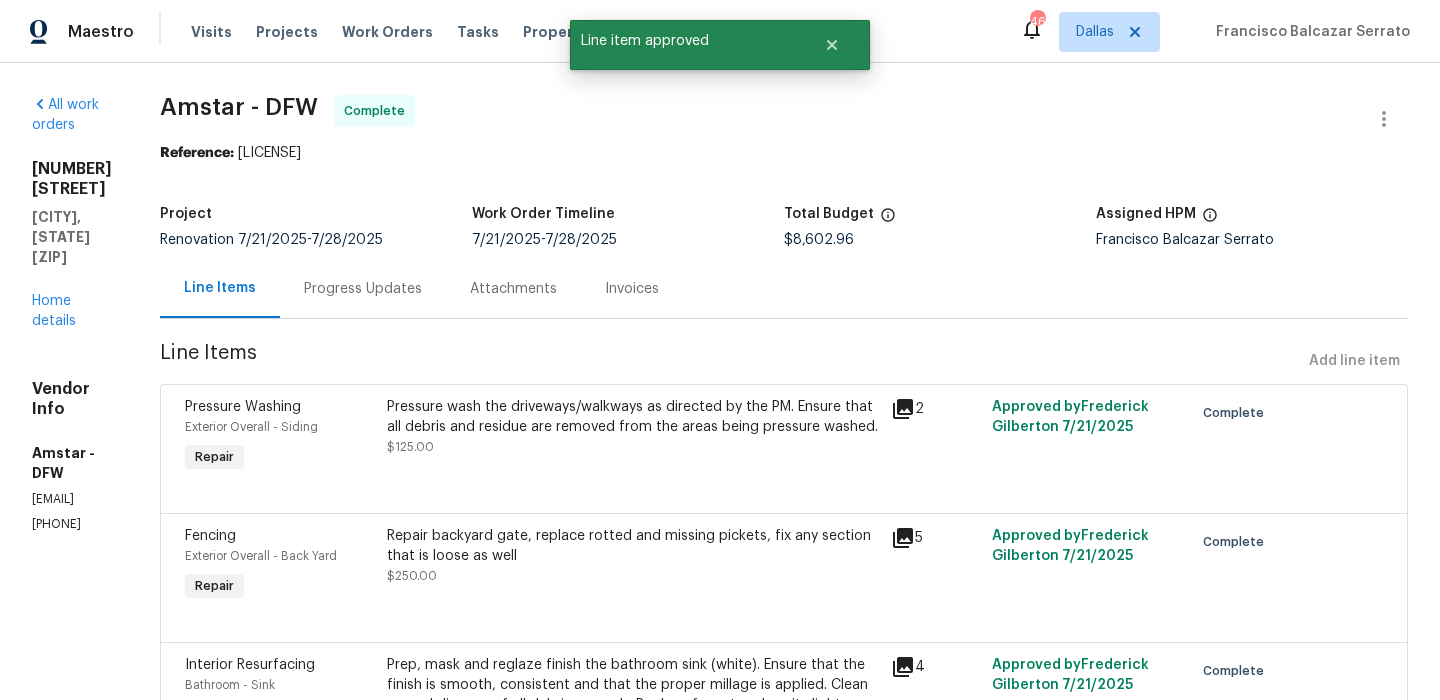 radio on "false" 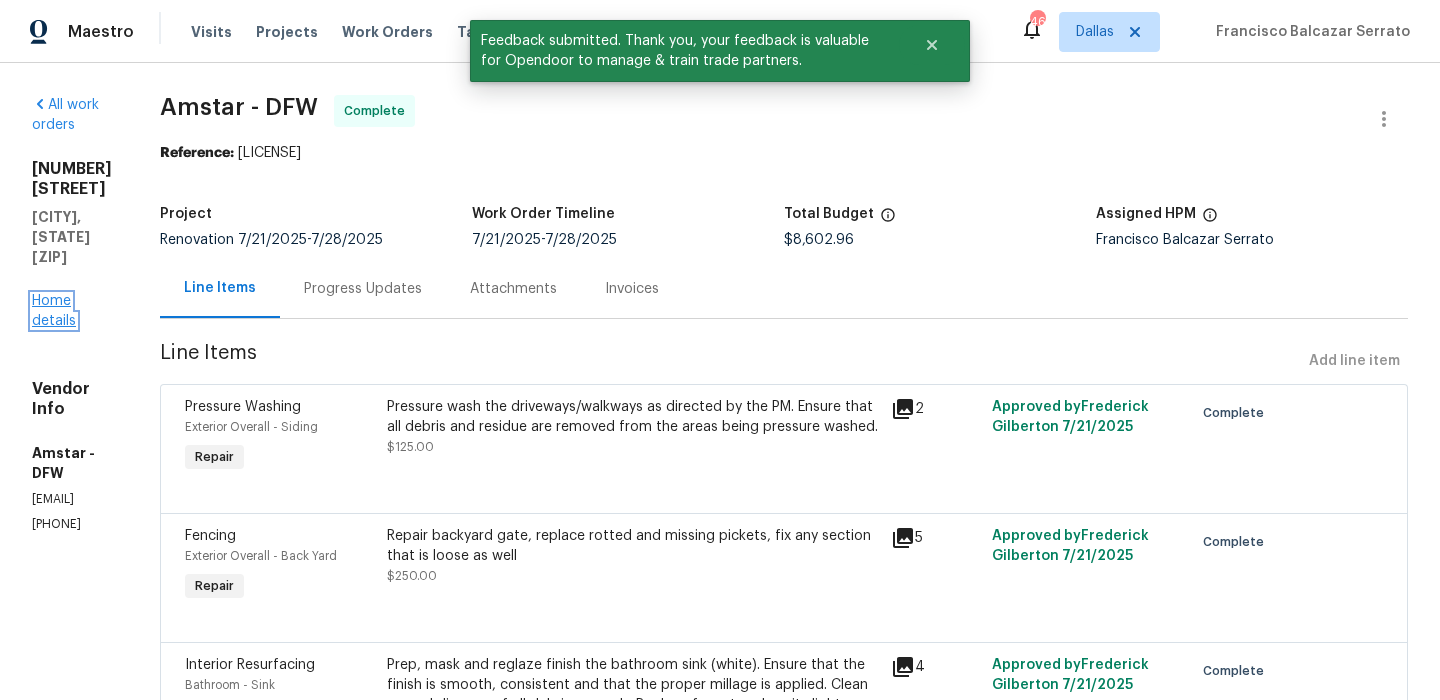 click on "Home details" at bounding box center (54, 311) 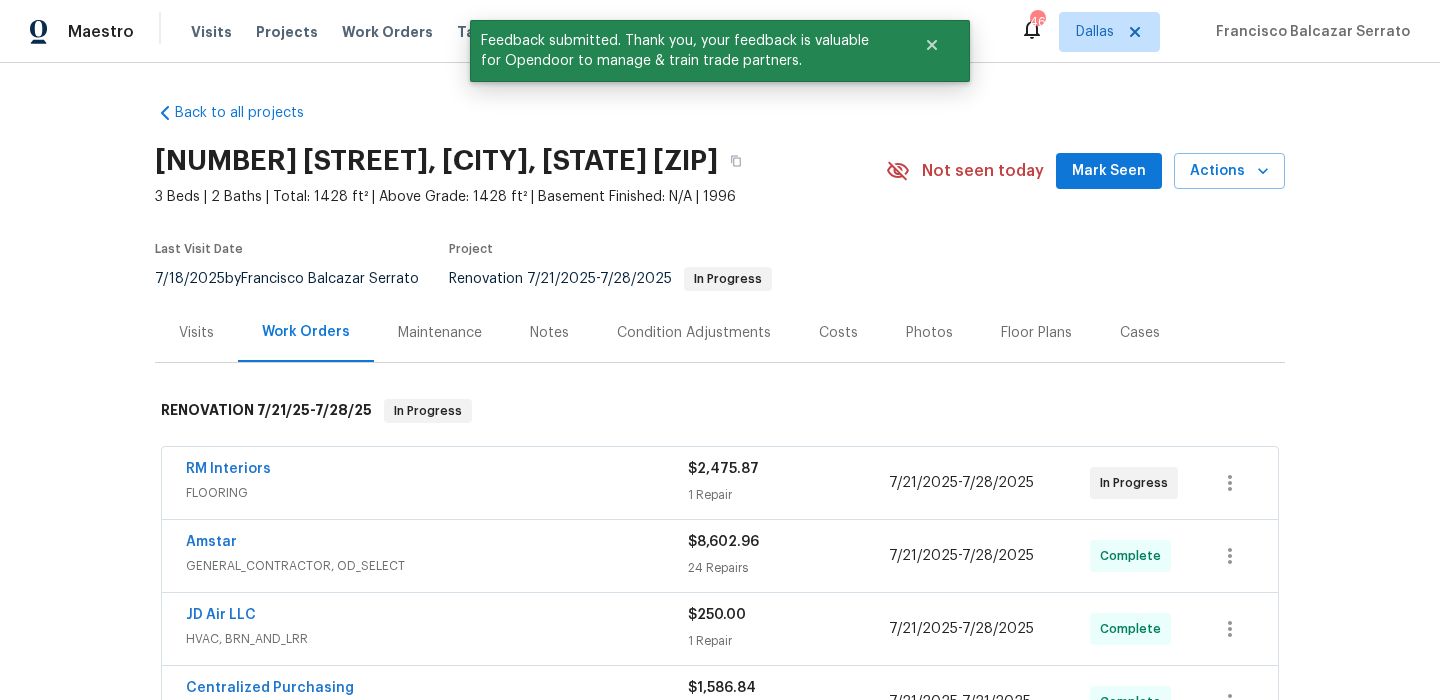 click on "Mark Seen" at bounding box center (1109, 171) 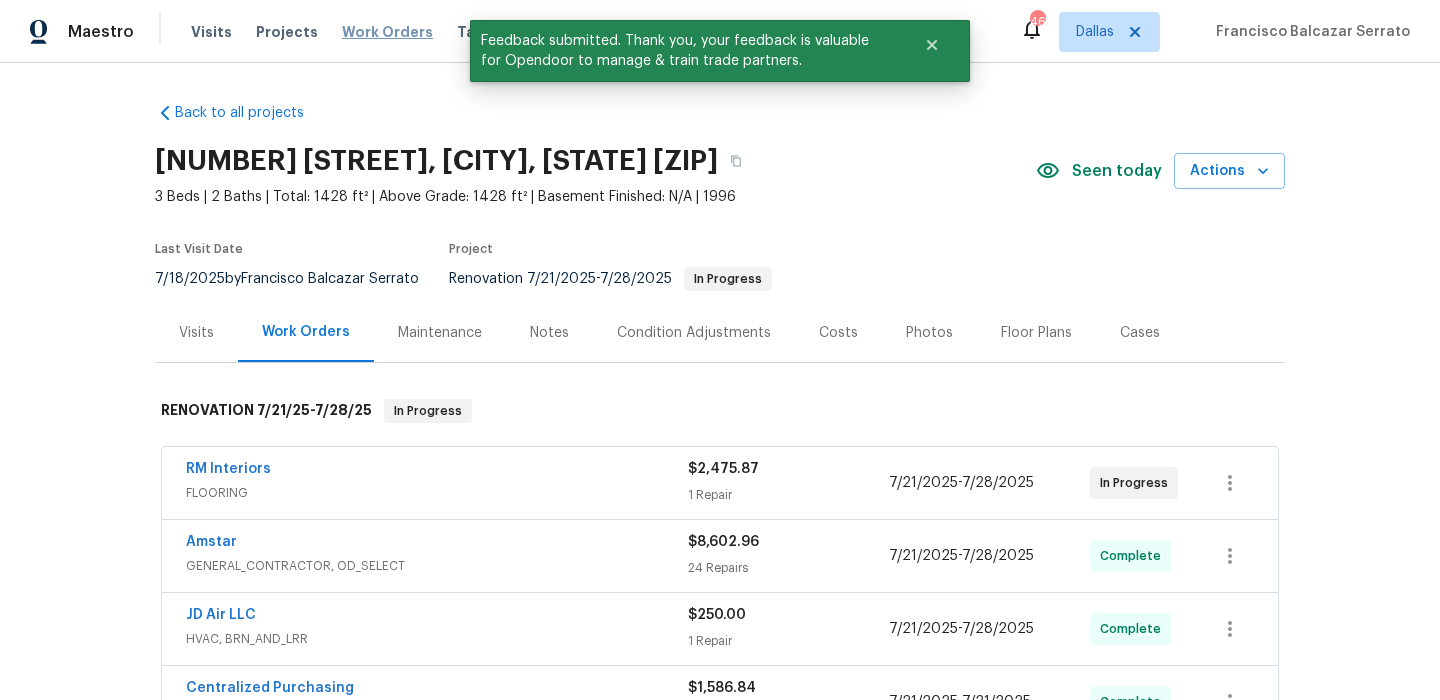 click on "Work Orders" at bounding box center (387, 32) 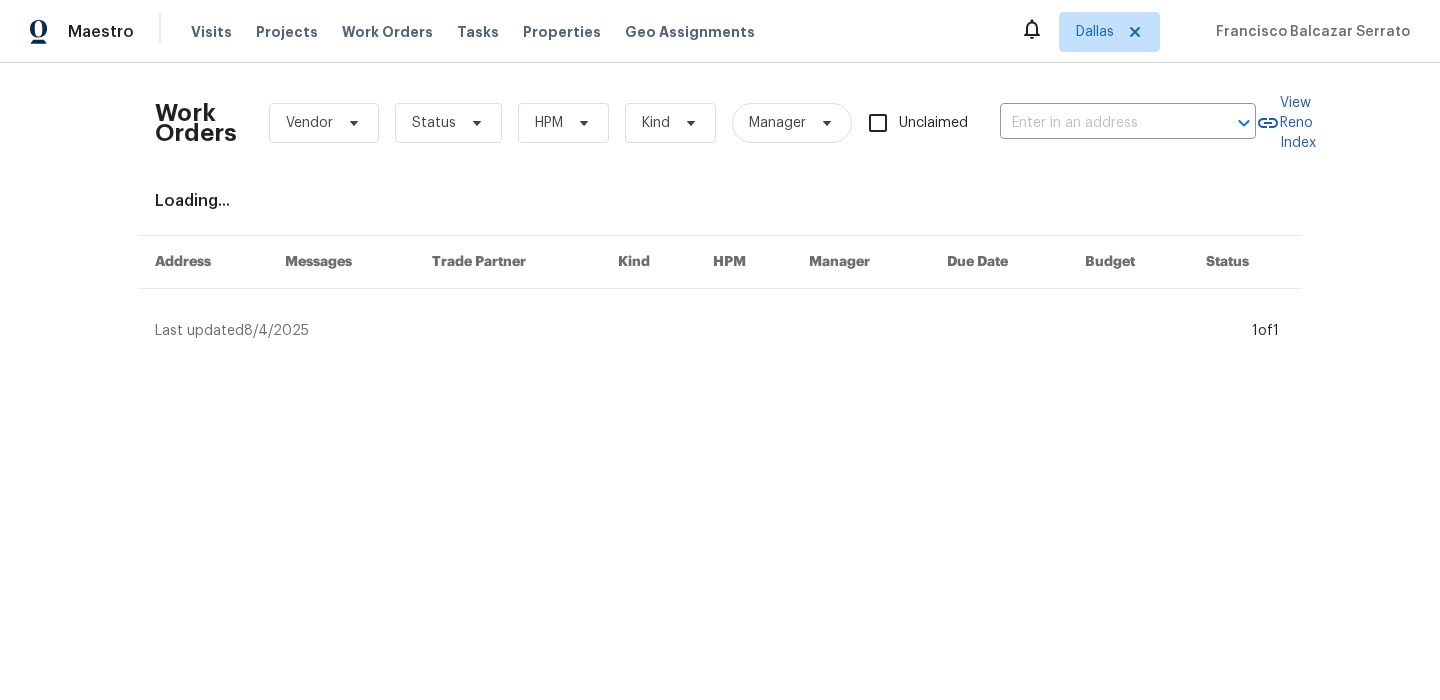 scroll, scrollTop: 0, scrollLeft: 0, axis: both 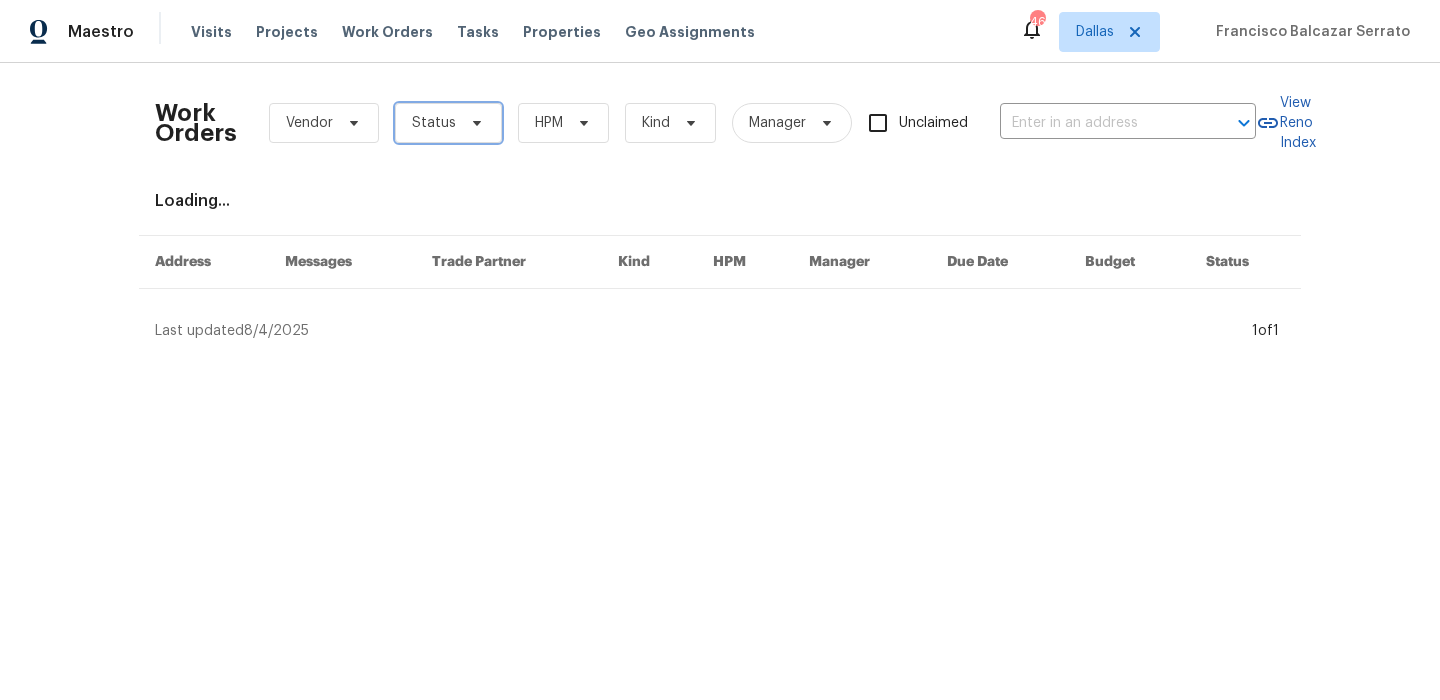 click on "Status" at bounding box center [434, 123] 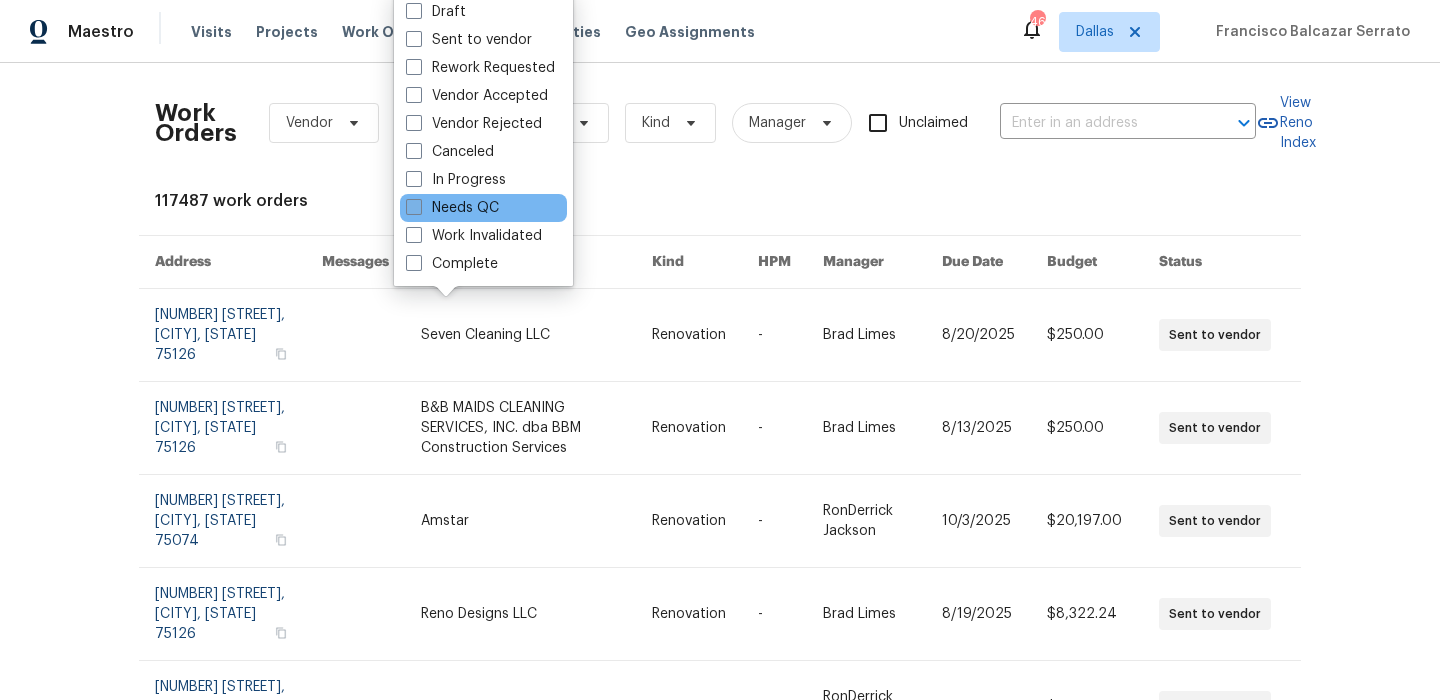 click on "Needs QC" at bounding box center (452, 208) 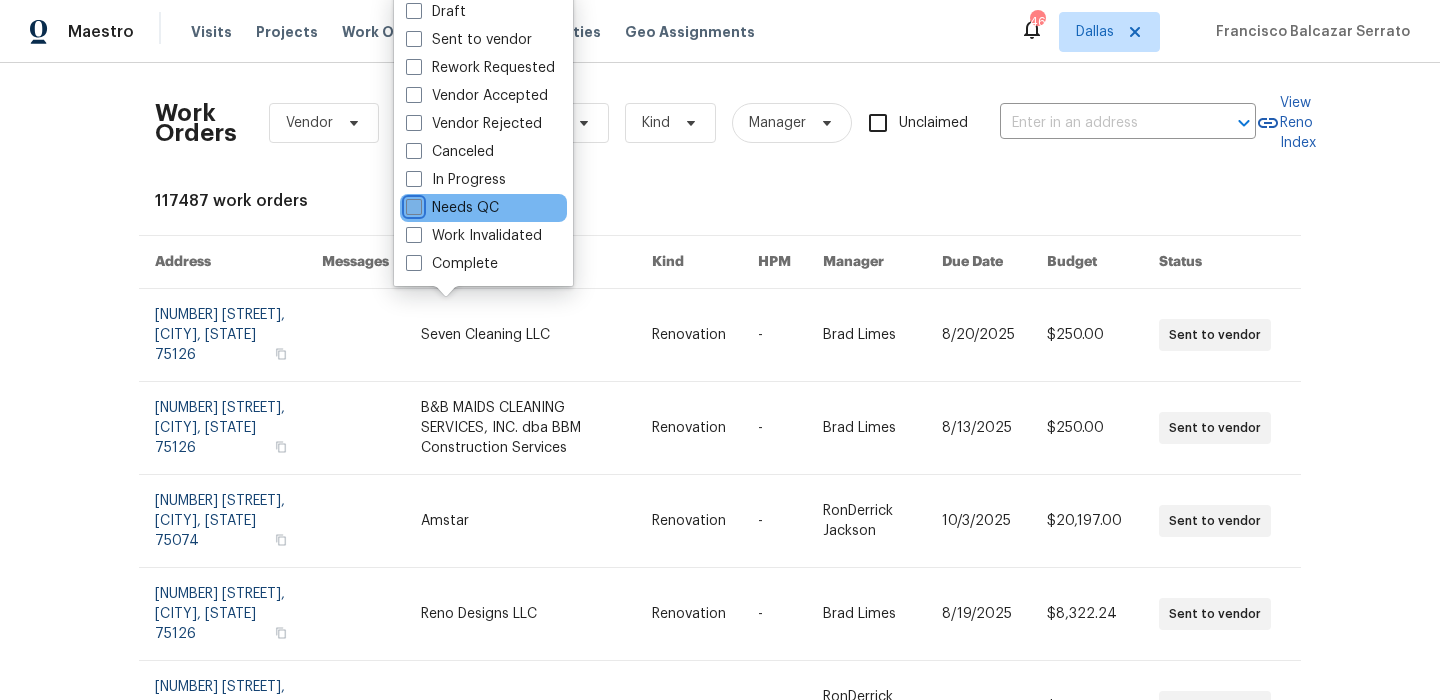 click on "Needs QC" at bounding box center (412, 204) 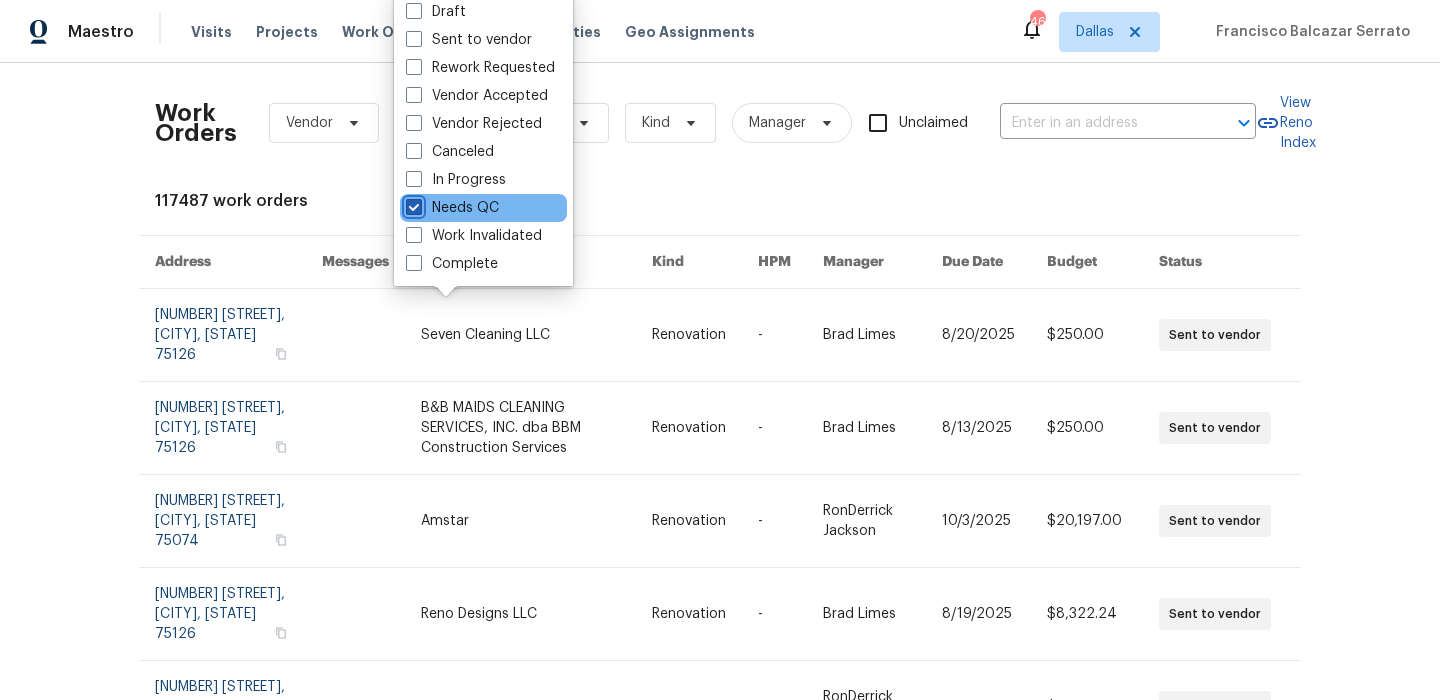 checkbox on "true" 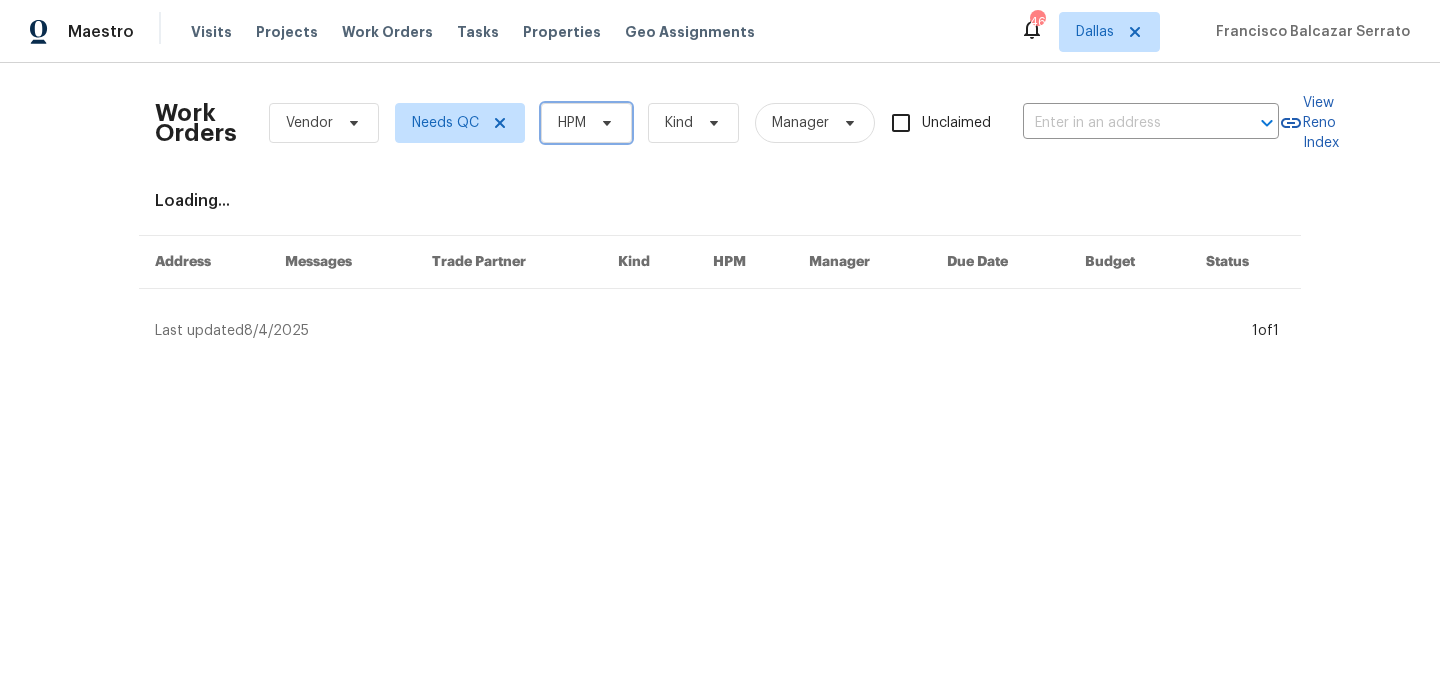click on "HPM" at bounding box center [586, 123] 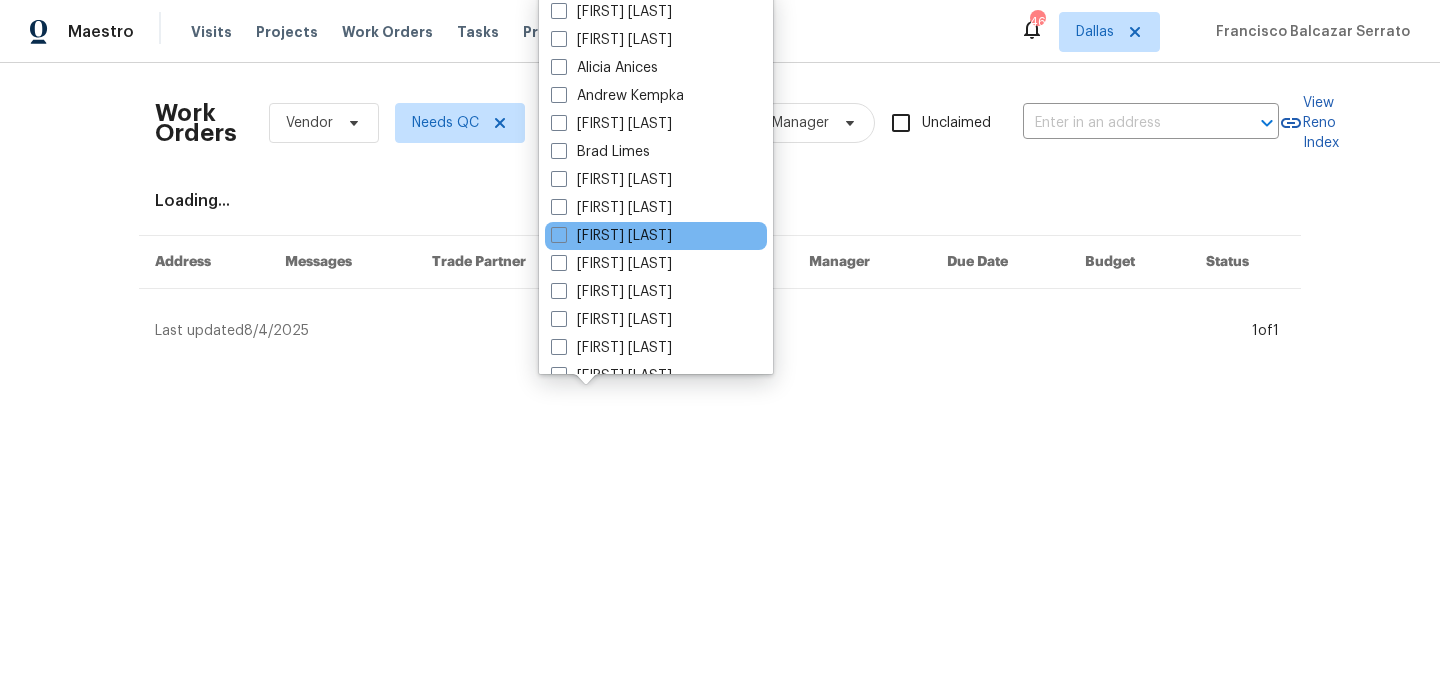 scroll, scrollTop: 184, scrollLeft: 0, axis: vertical 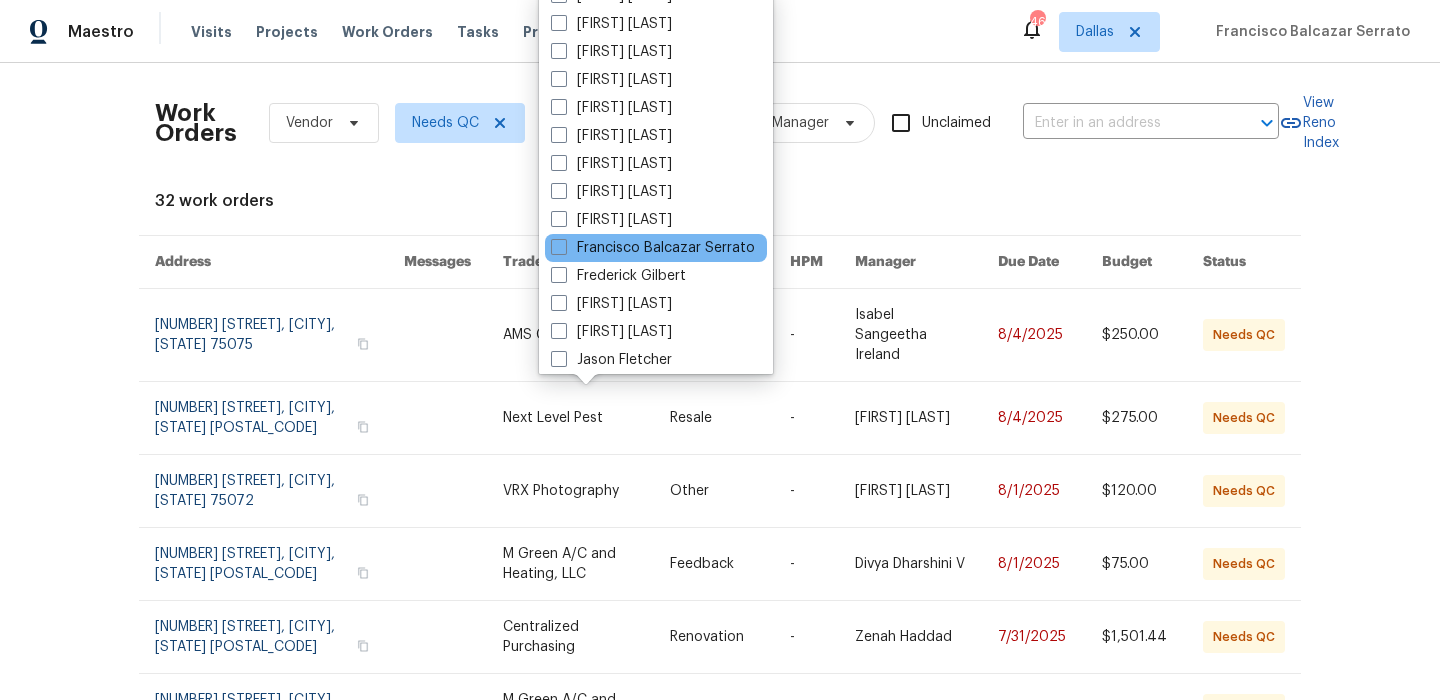 click on "Francisco Balcazar Serrato" at bounding box center [656, 248] 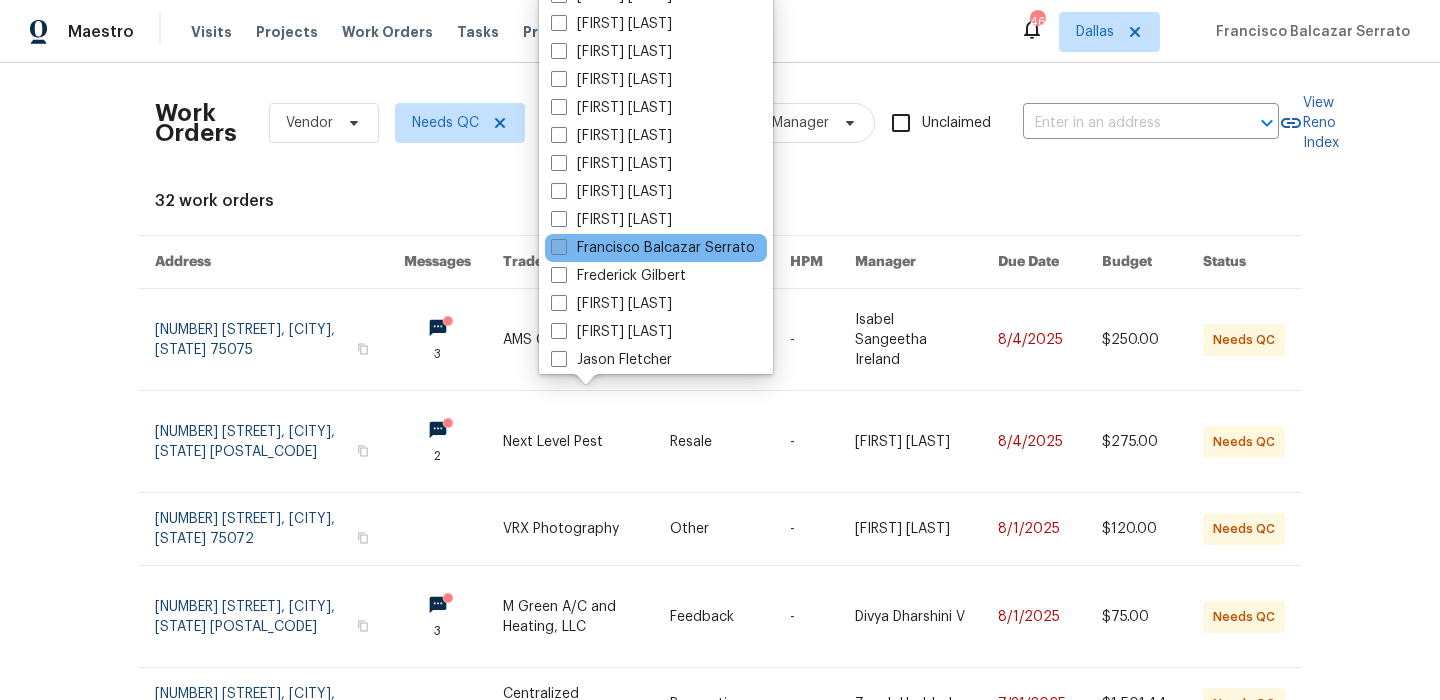 click on "Francisco Balcazar Serrato" at bounding box center (653, 248) 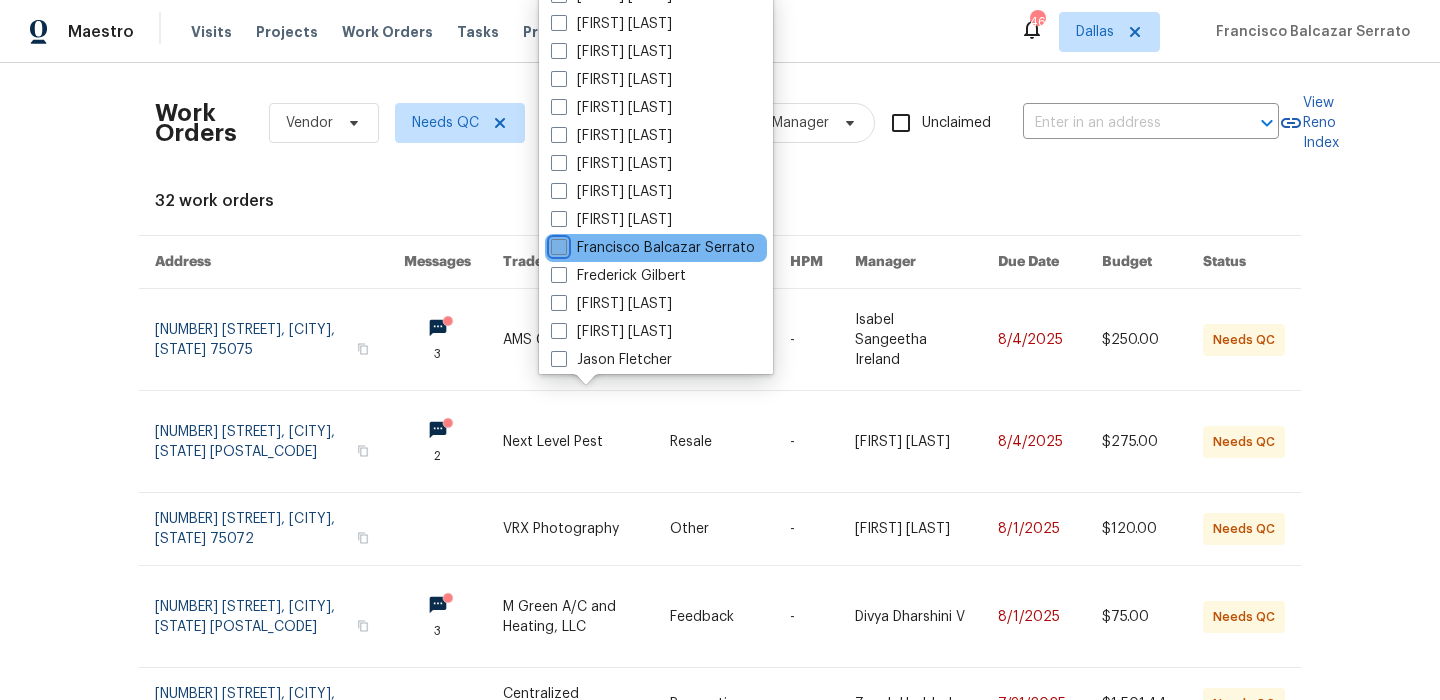 click on "Francisco Balcazar Serrato" at bounding box center [557, 244] 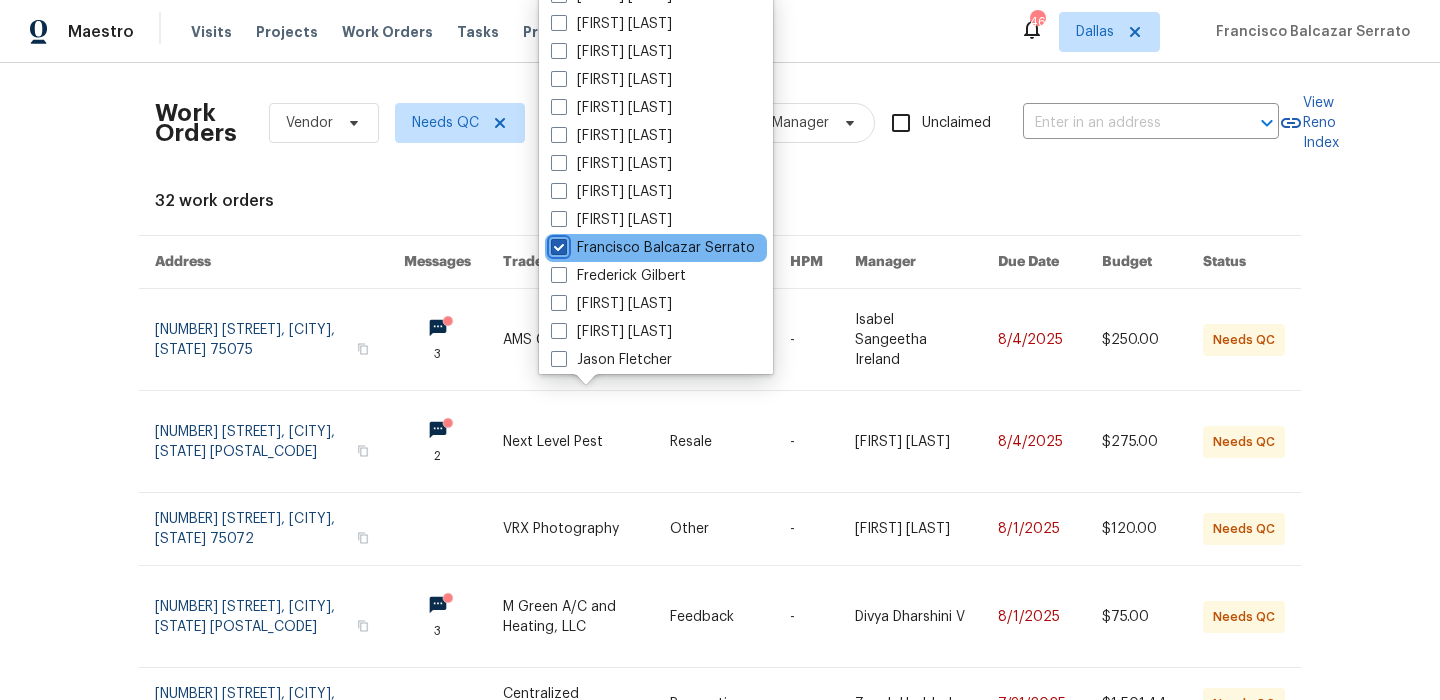 checkbox on "true" 